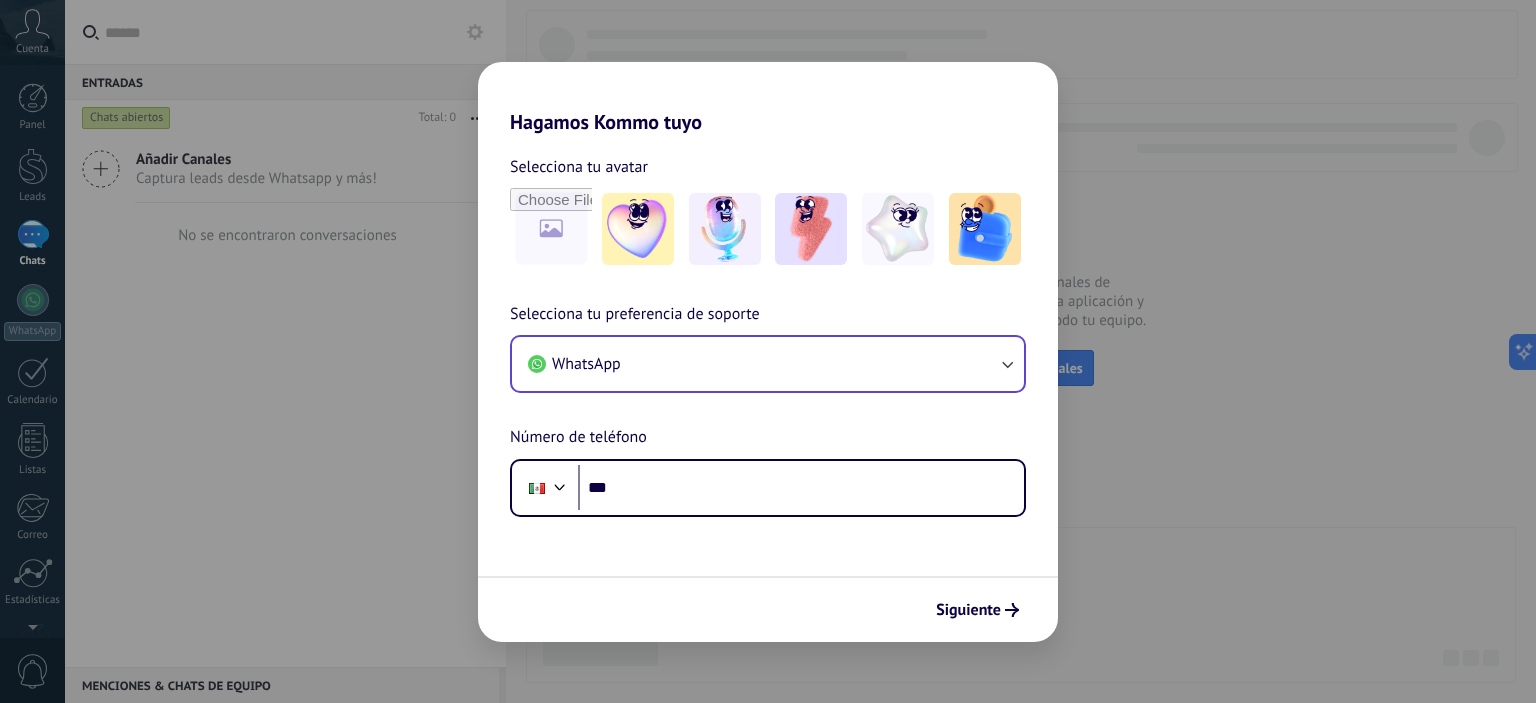 scroll, scrollTop: 0, scrollLeft: 0, axis: both 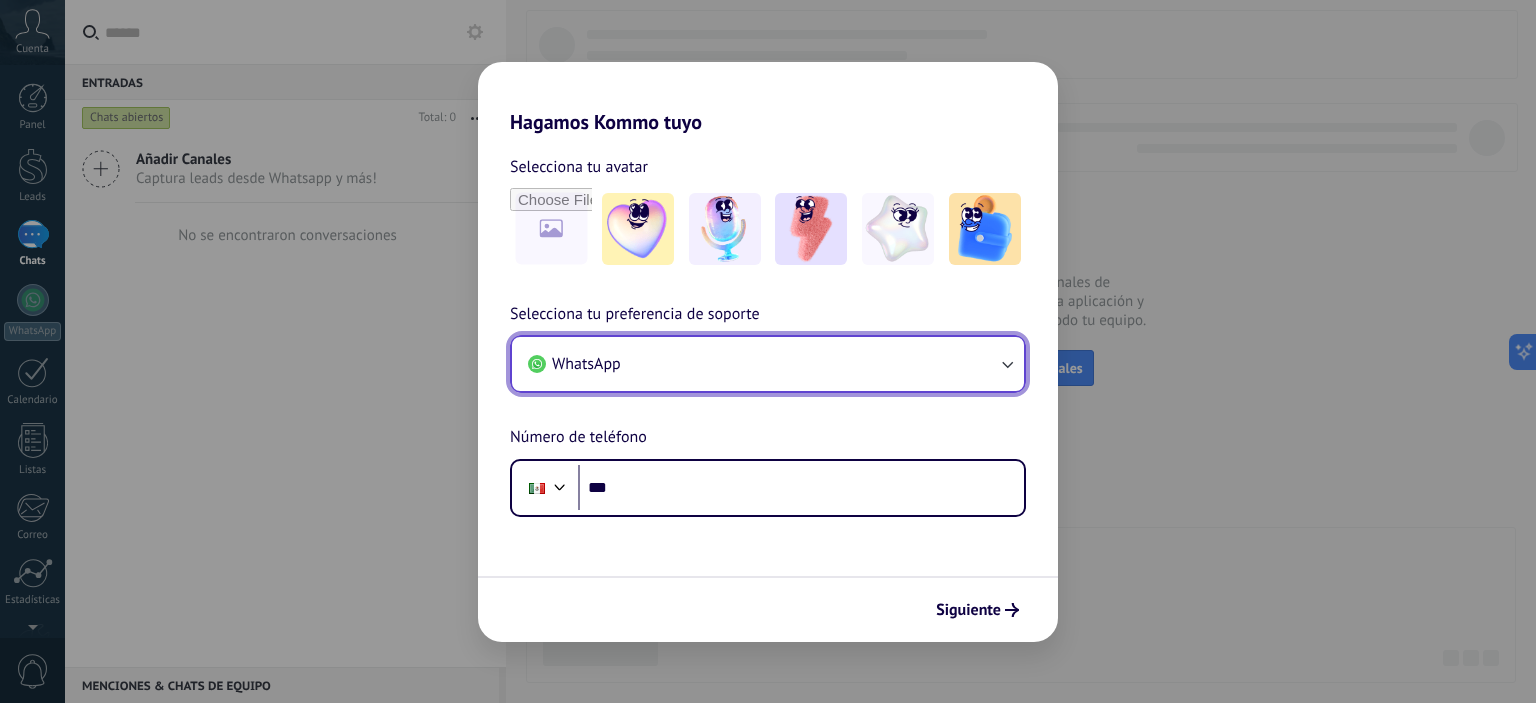 click on "WhatsApp" at bounding box center (768, 364) 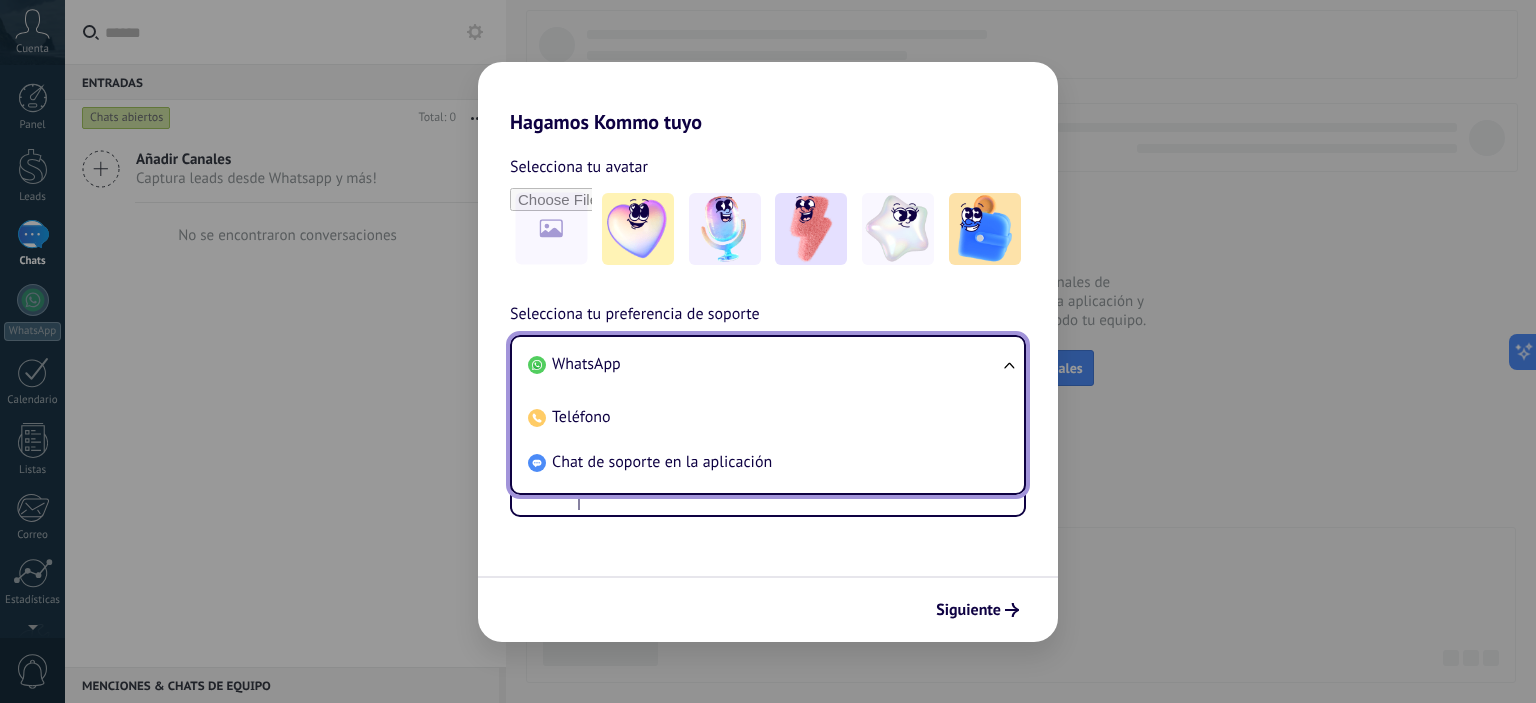 click on "WhatsApp" at bounding box center [764, 364] 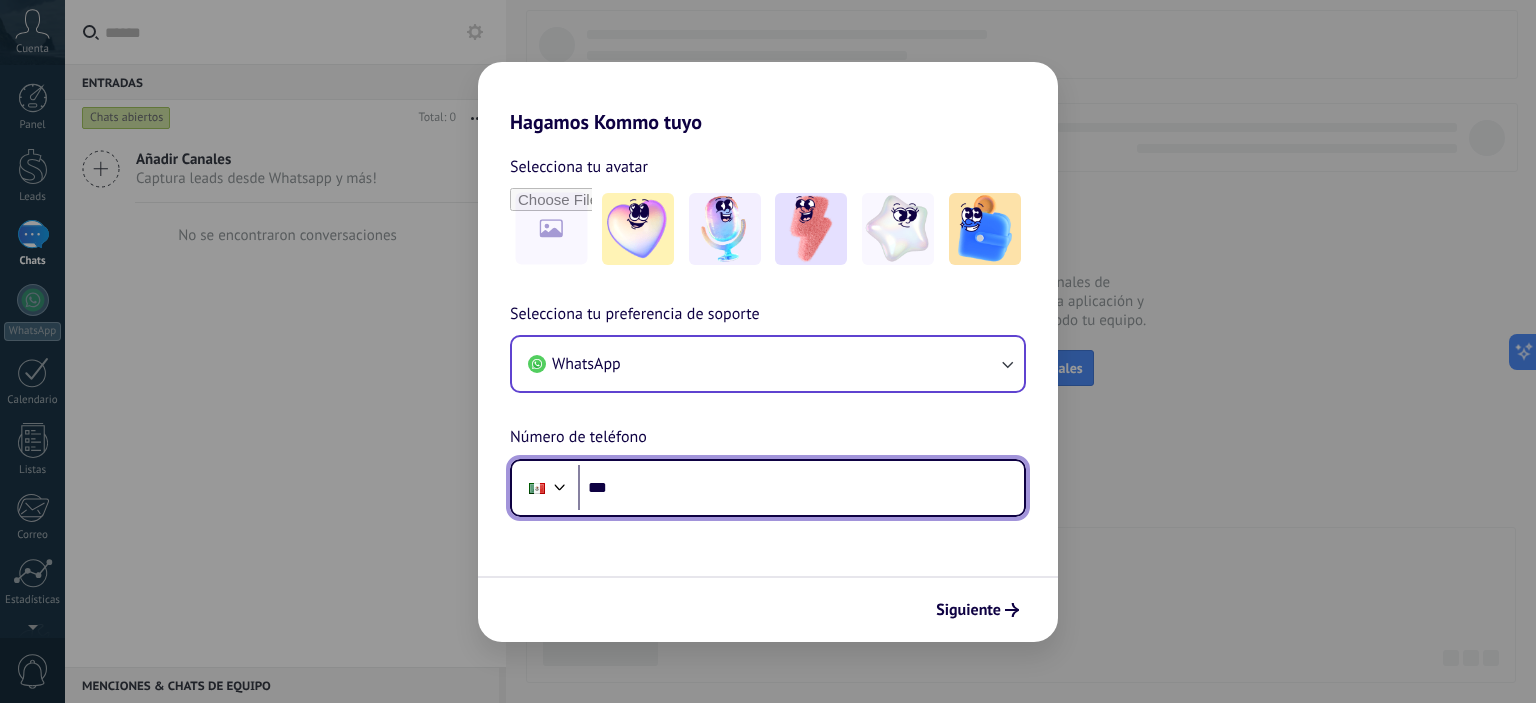 click on "***" at bounding box center (801, 488) 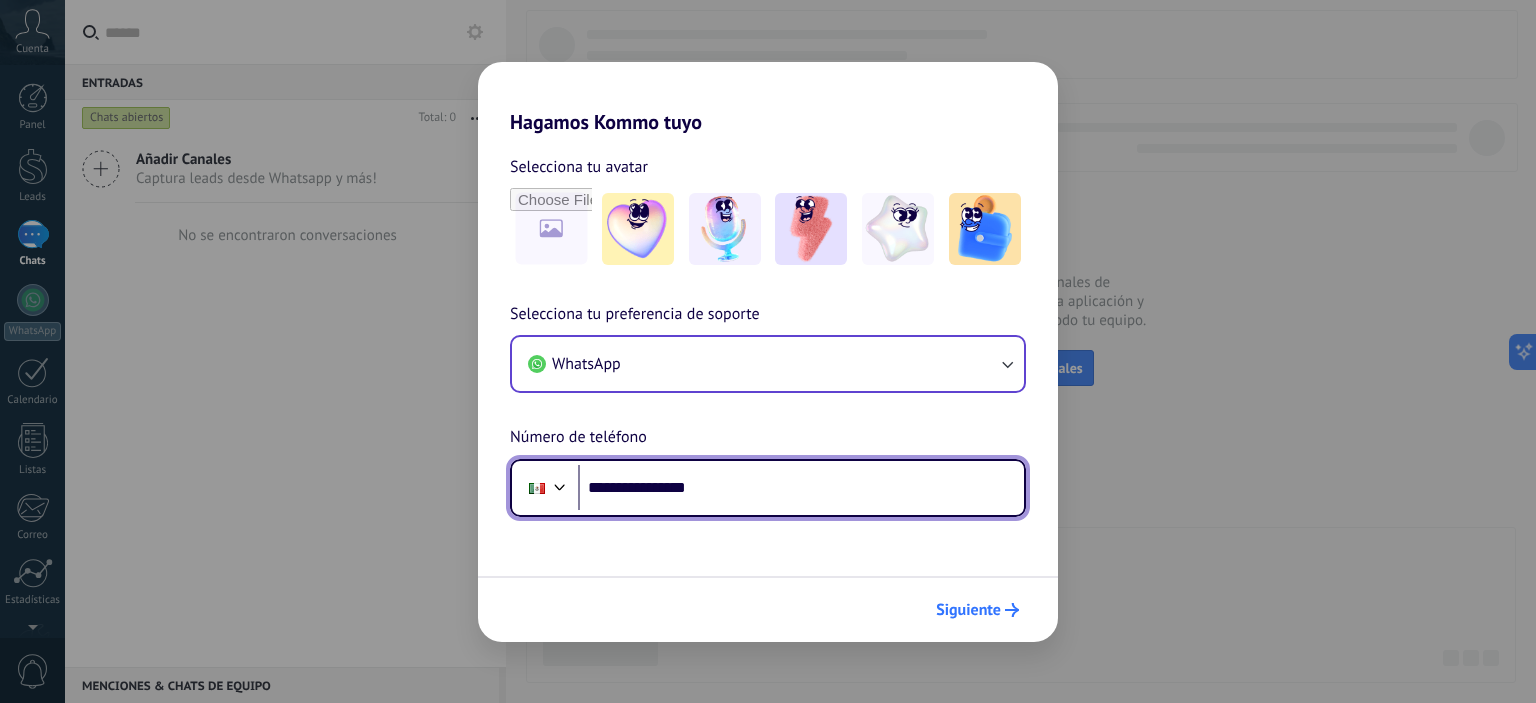 type on "**********" 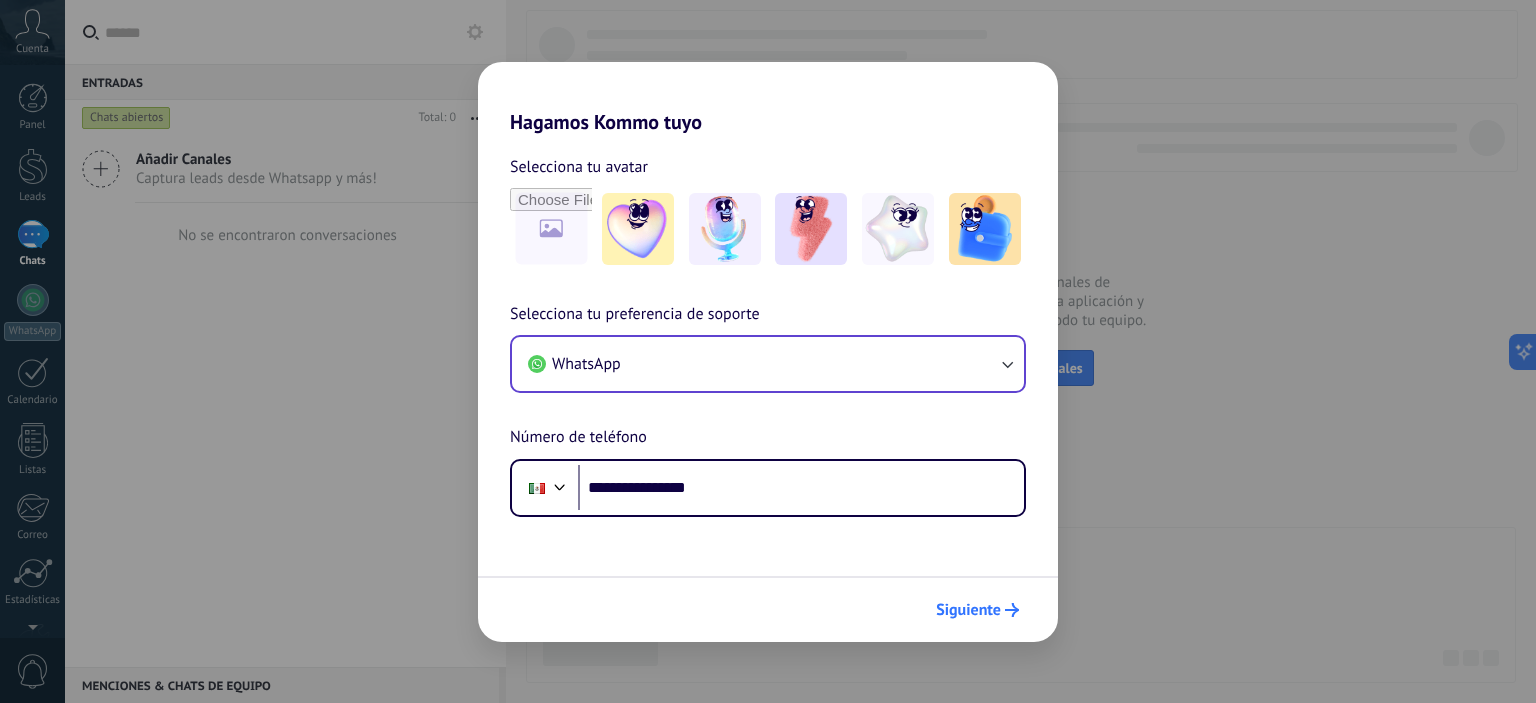 click on "Siguiente" at bounding box center [968, 610] 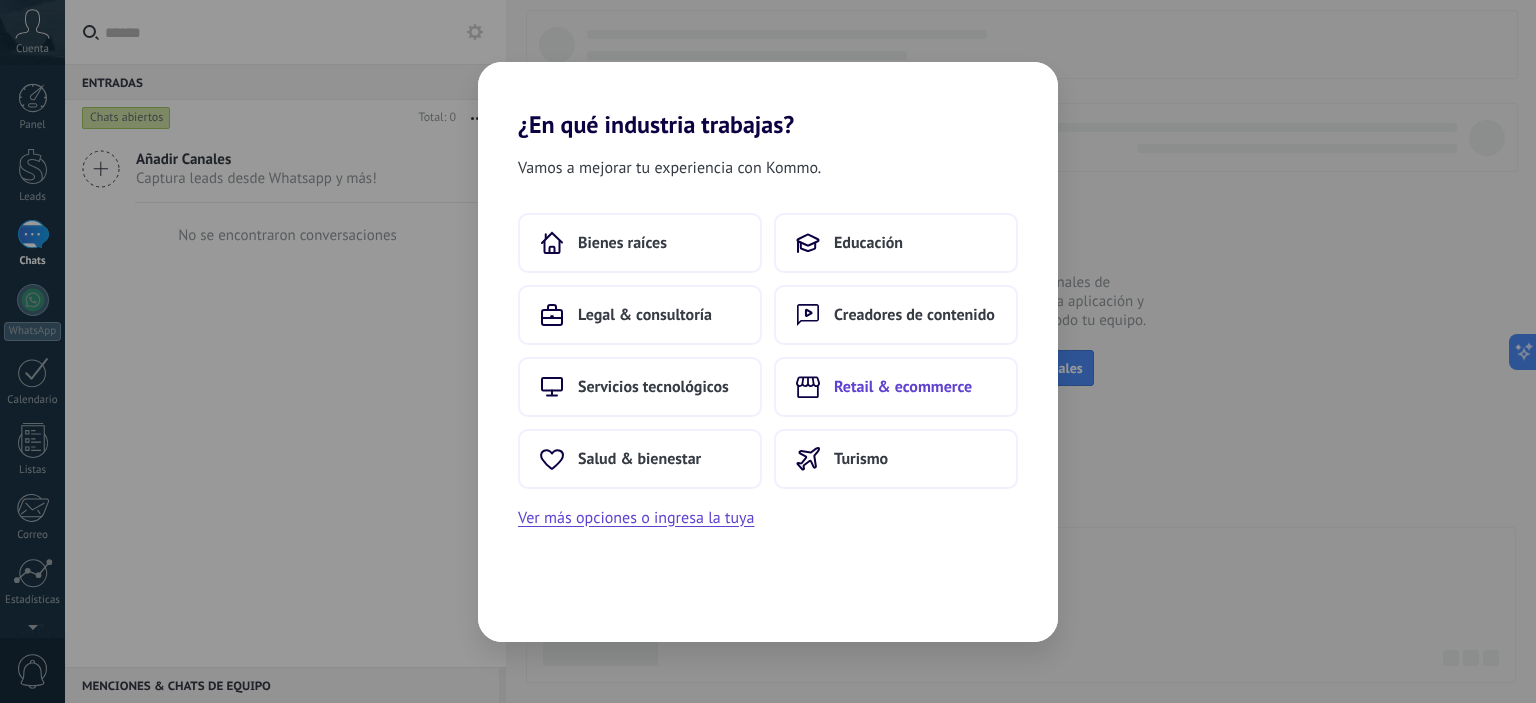 click on "Retail & ecommerce" at bounding box center [903, 387] 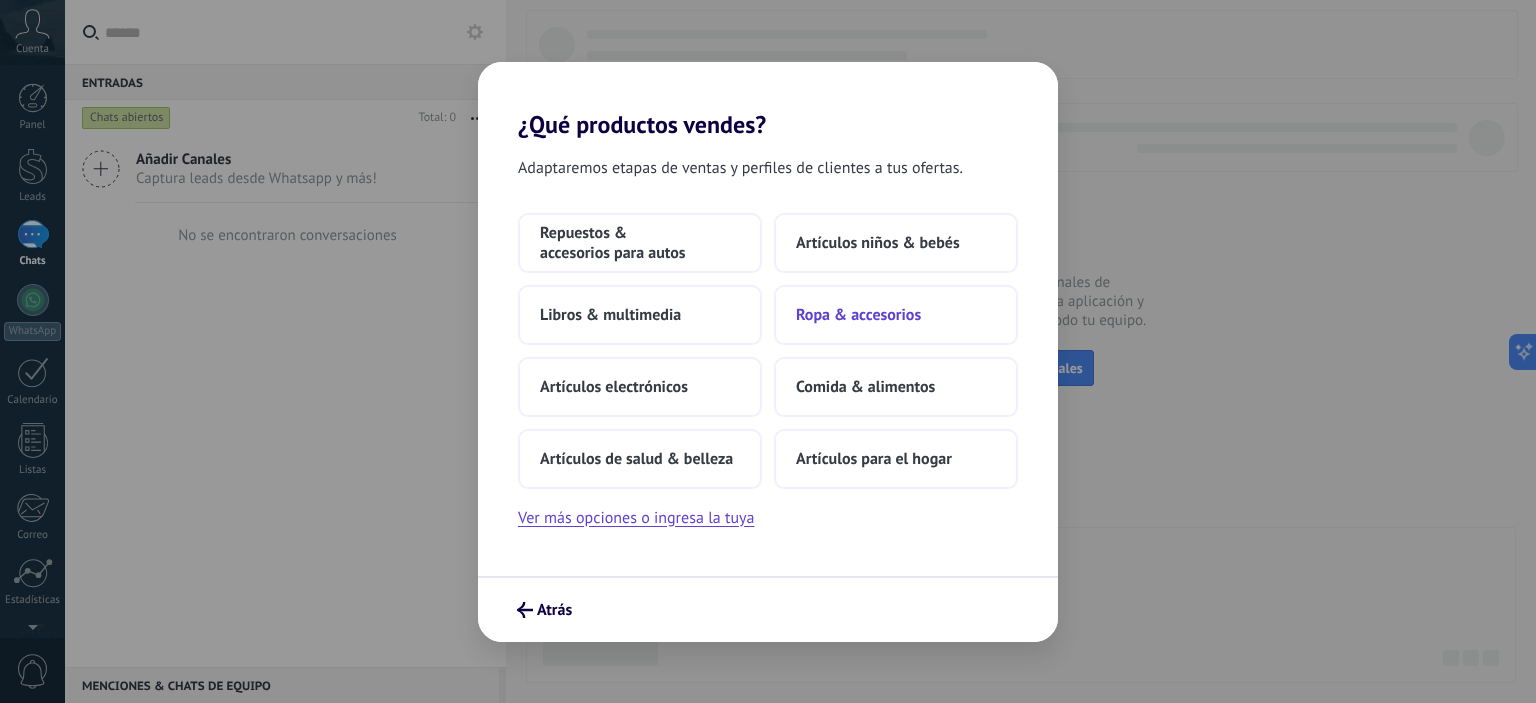 click on "Ropa & accesorios" at bounding box center [858, 315] 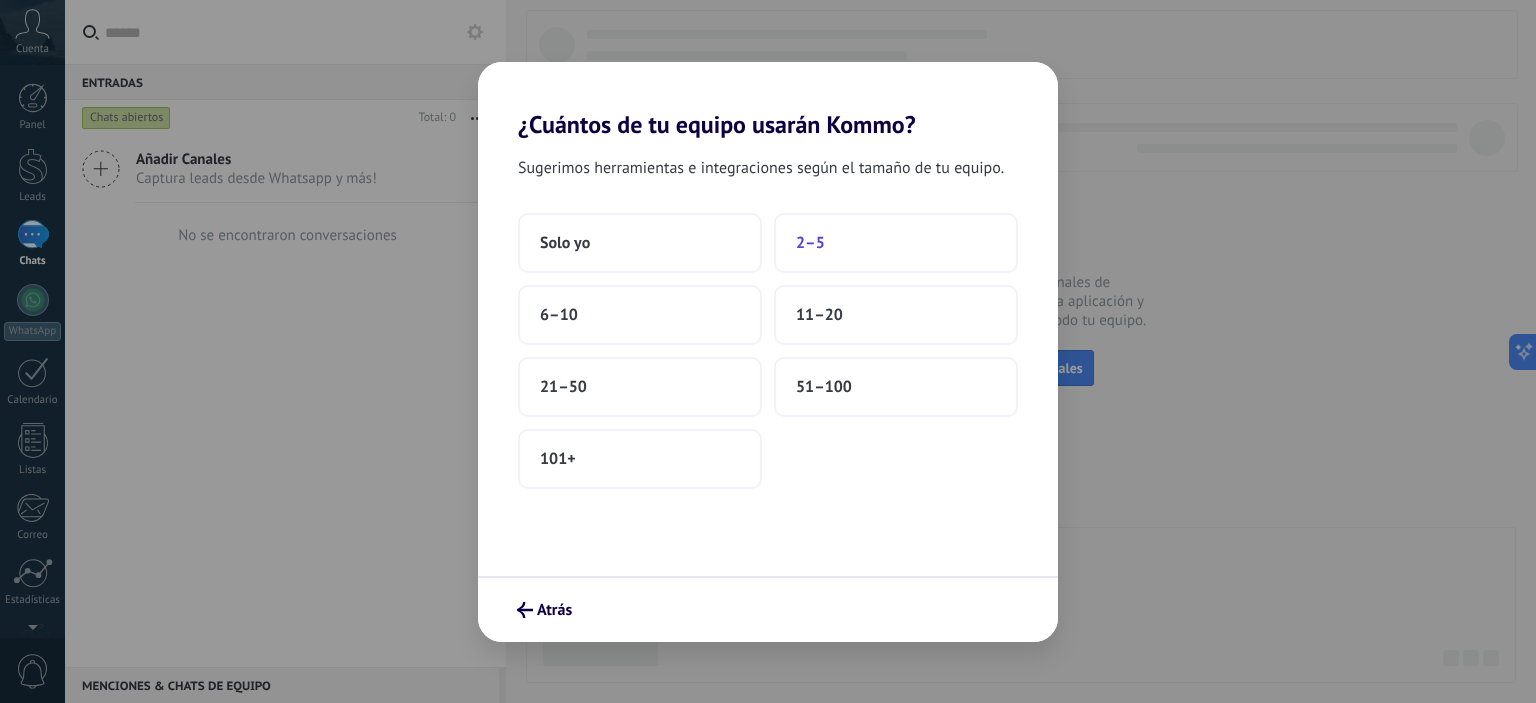 click on "2–5" at bounding box center (896, 243) 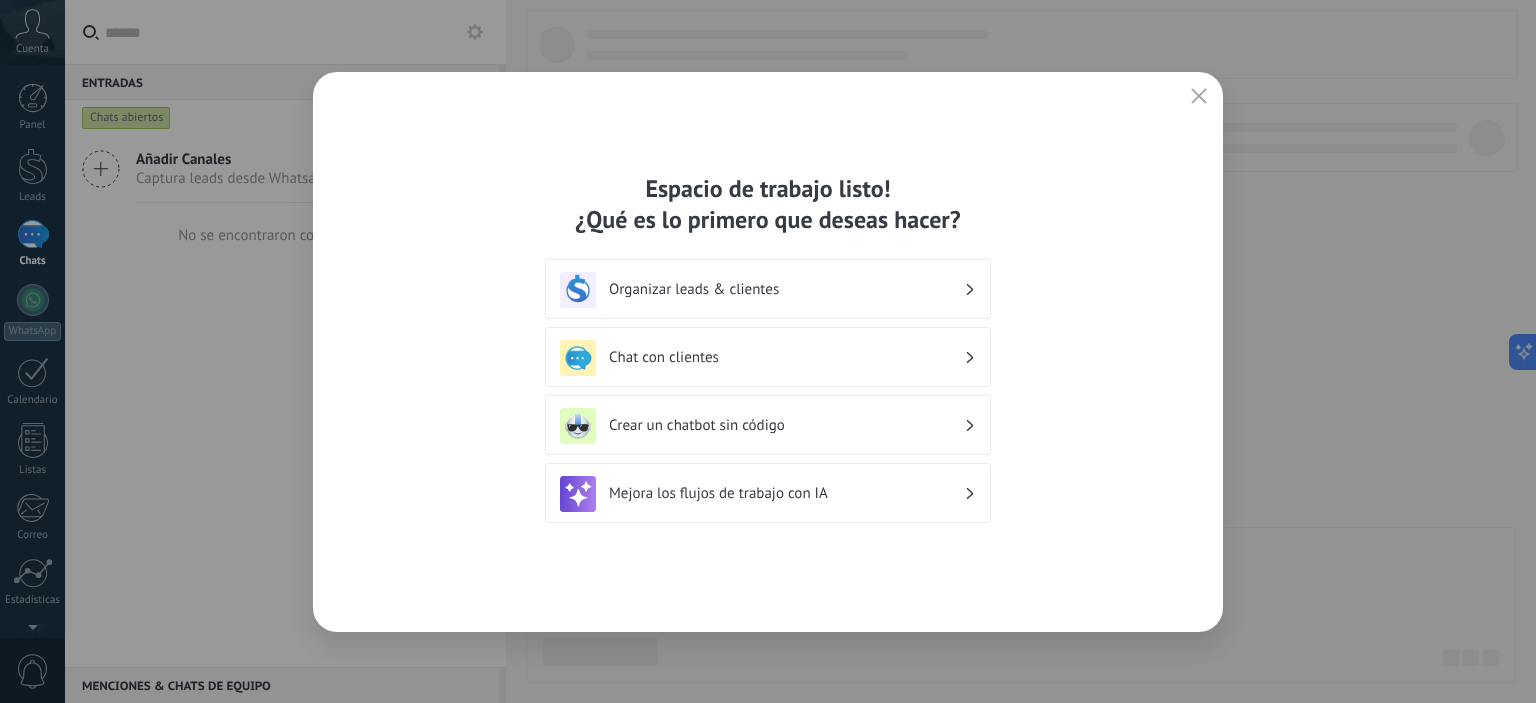 click on "Organizar leads & clientes" at bounding box center (786, 289) 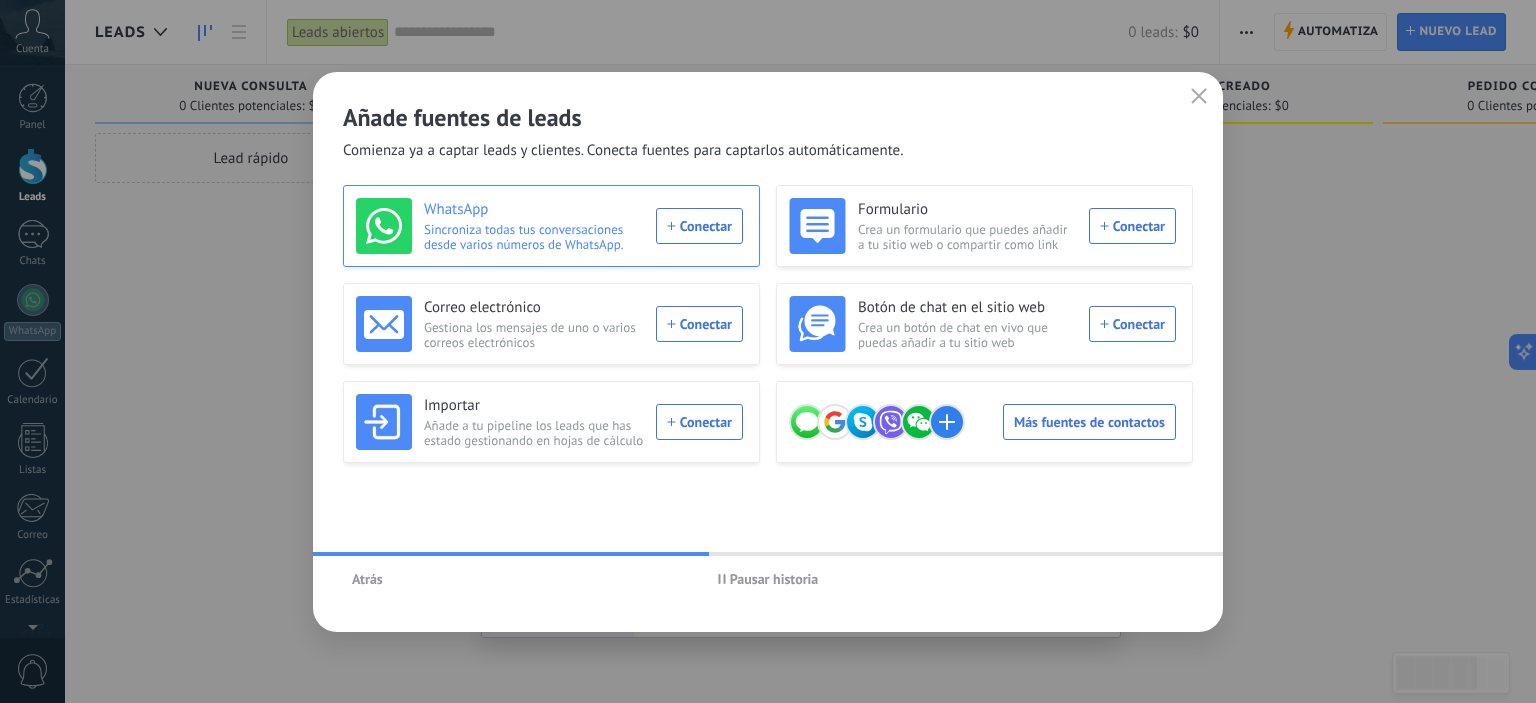 click on "WhatsApp Sincroniza todas tus conversaciones desde varios números de WhatsApp. Conectar" at bounding box center (549, 226) 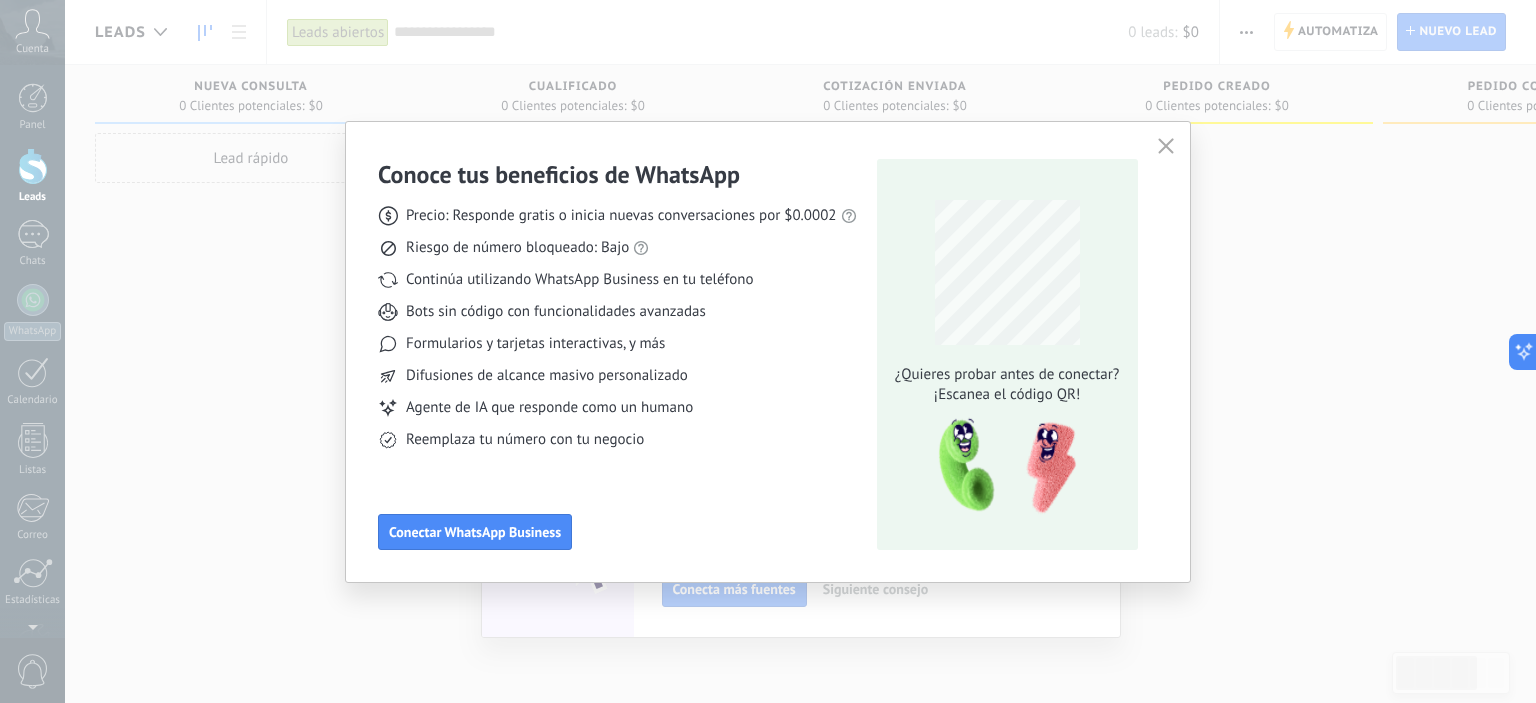 click 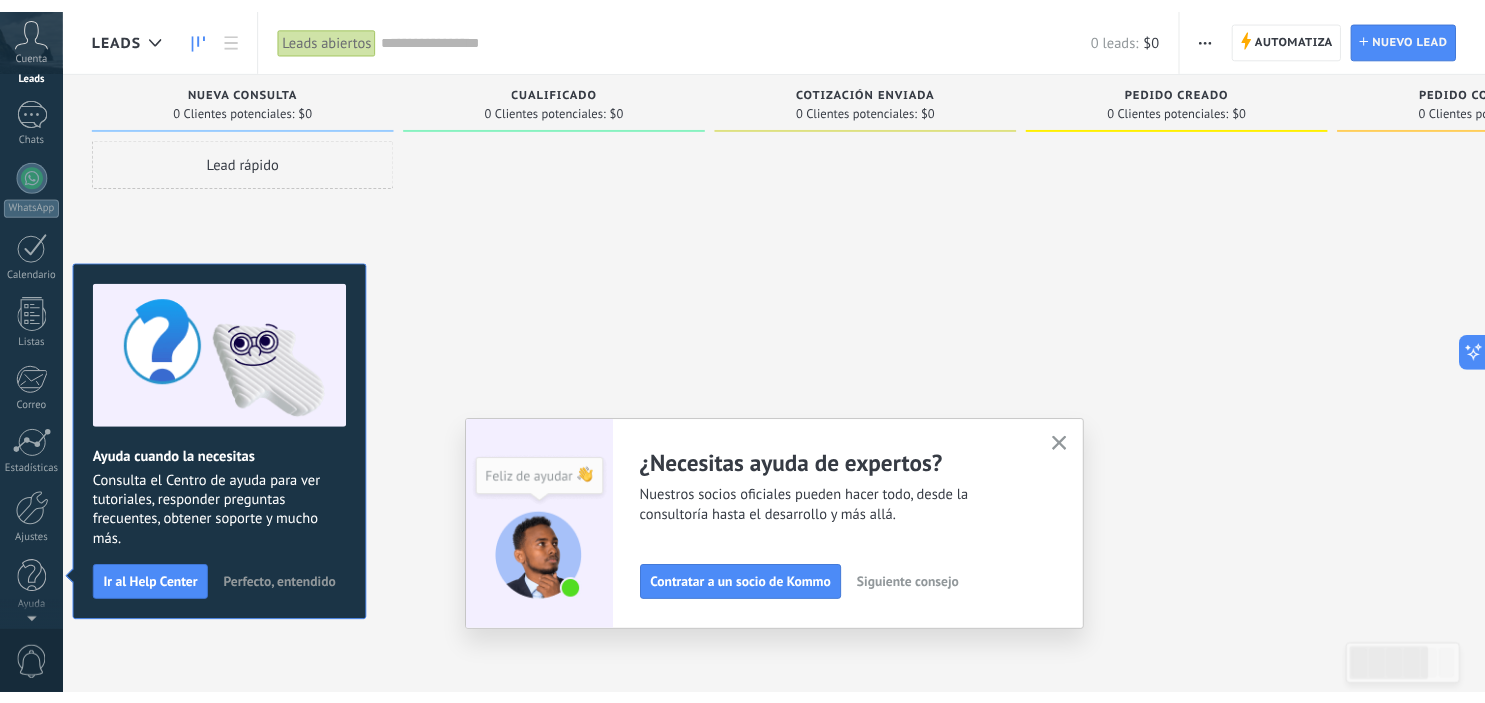 scroll, scrollTop: 0, scrollLeft: 0, axis: both 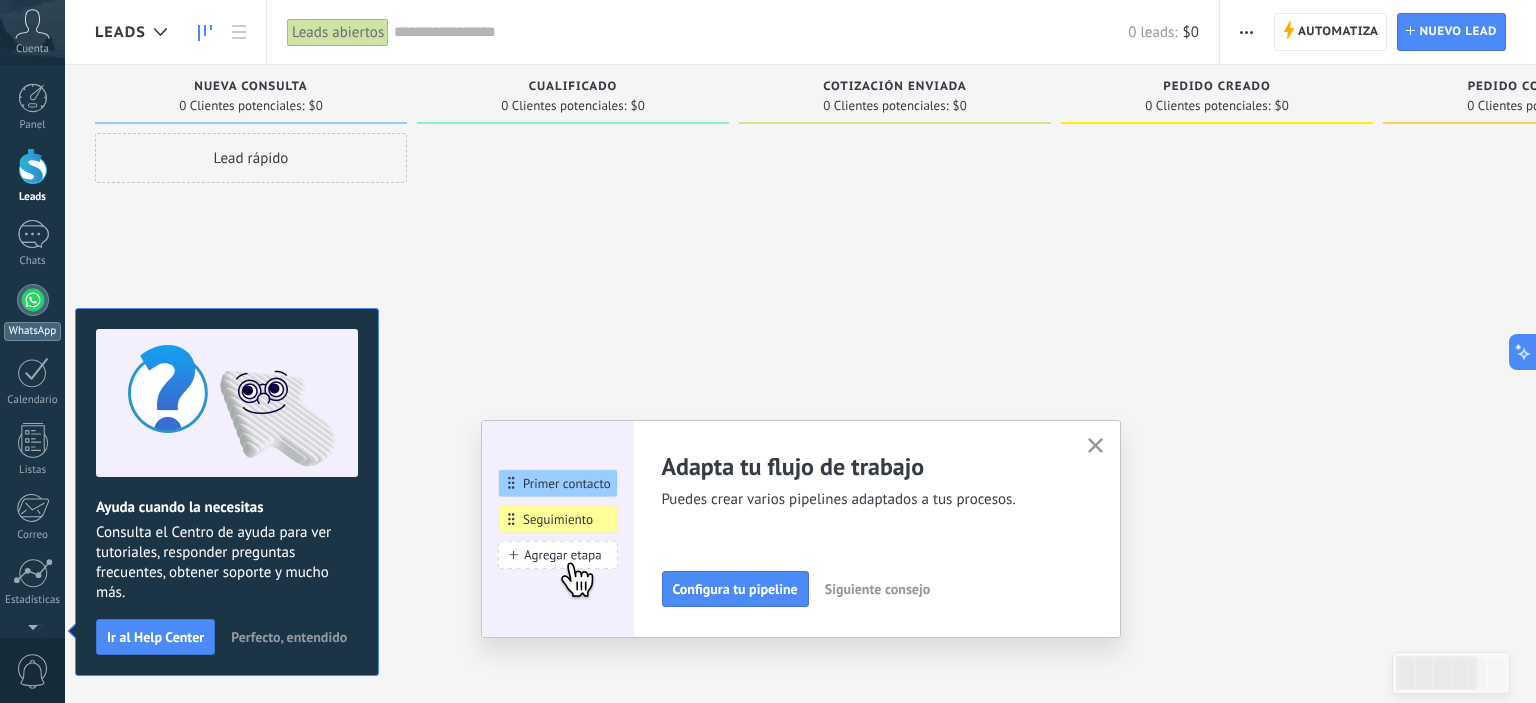 click at bounding box center (33, 300) 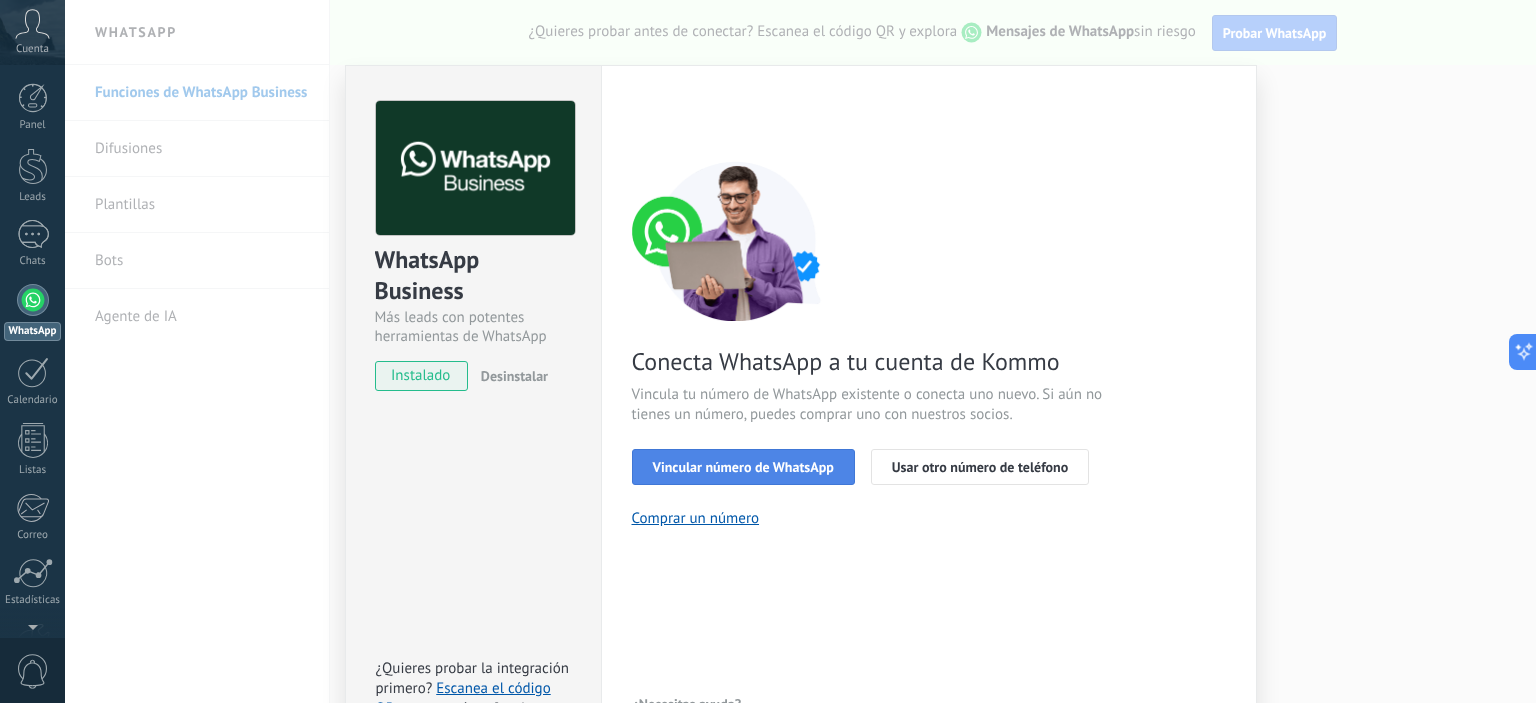 click on "Vincular número de WhatsApp" at bounding box center (743, 467) 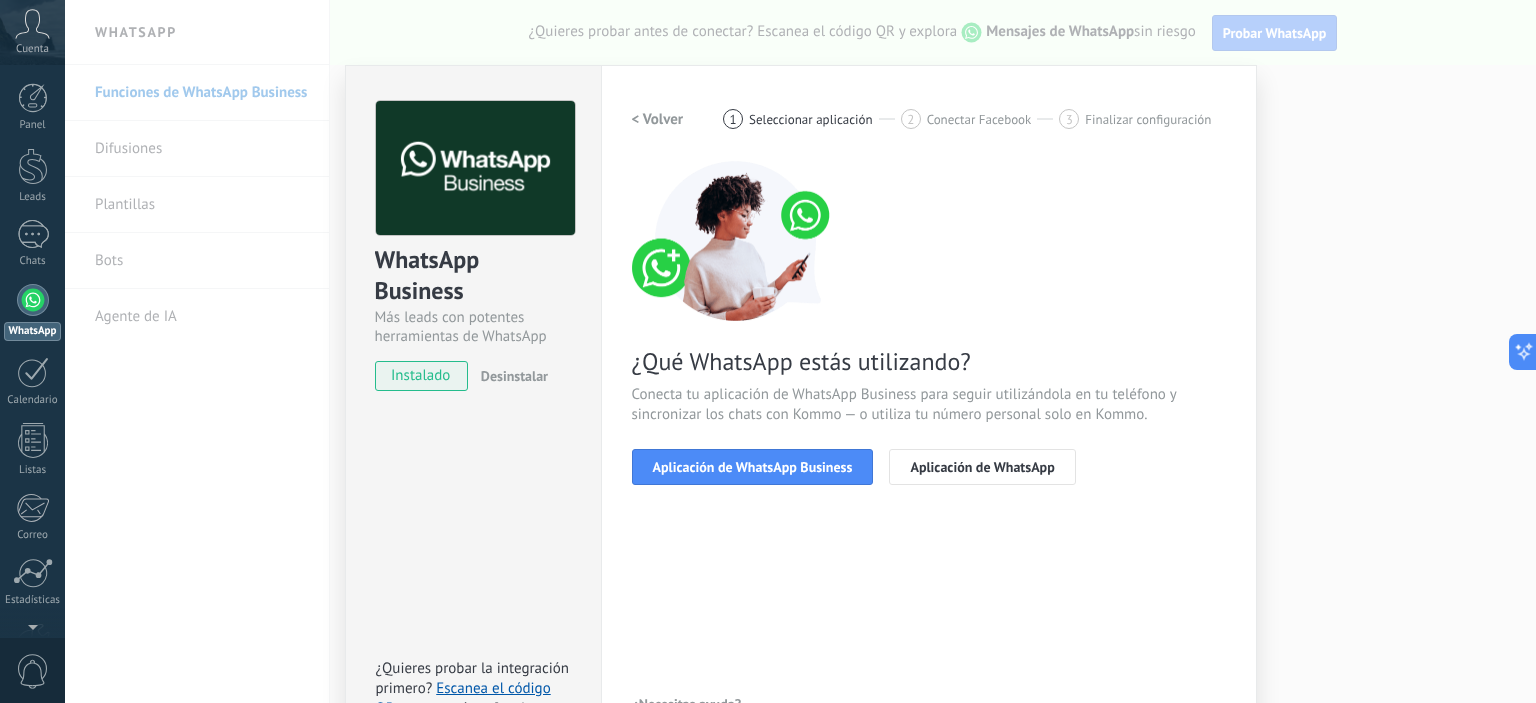 click on "Aplicación de WhatsApp Business" at bounding box center [753, 467] 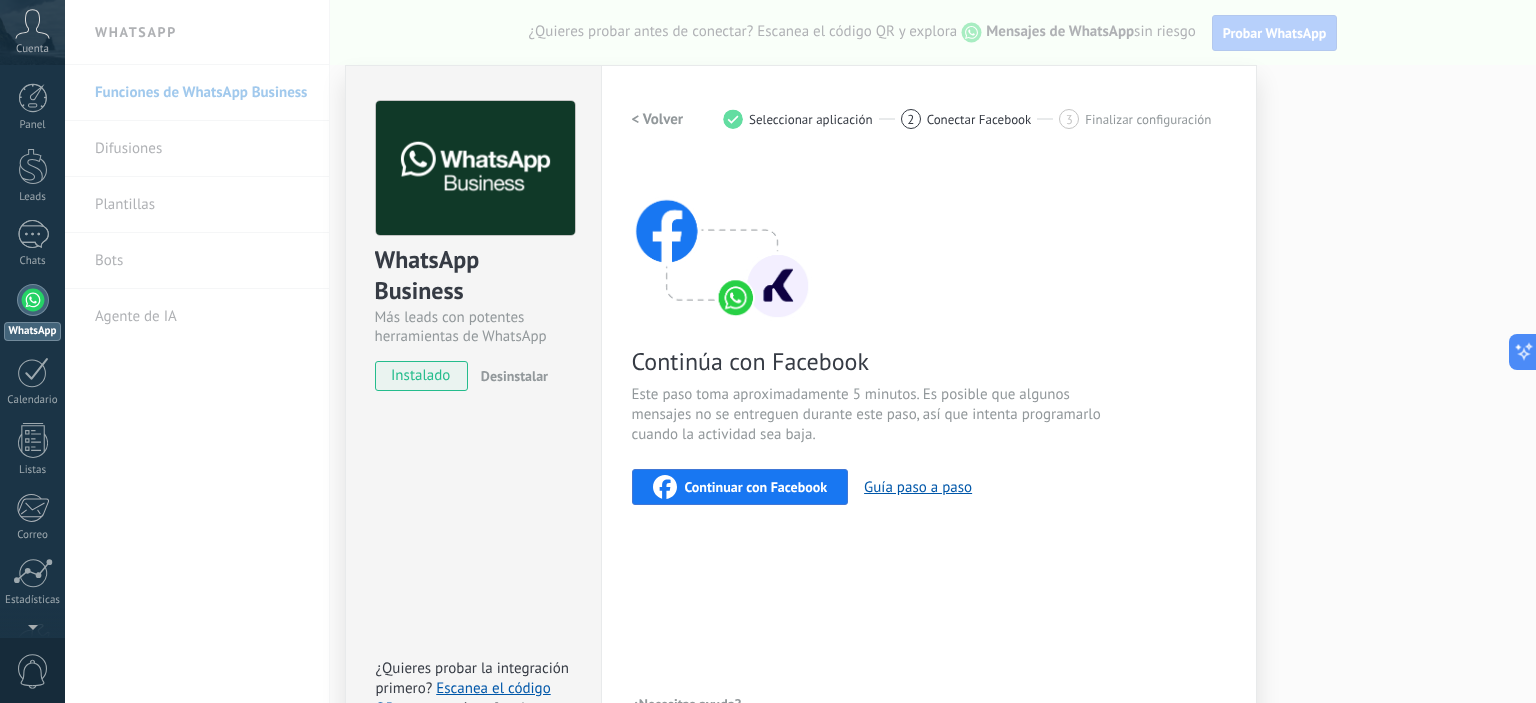 click on "Continuar con Facebook" at bounding box center [756, 487] 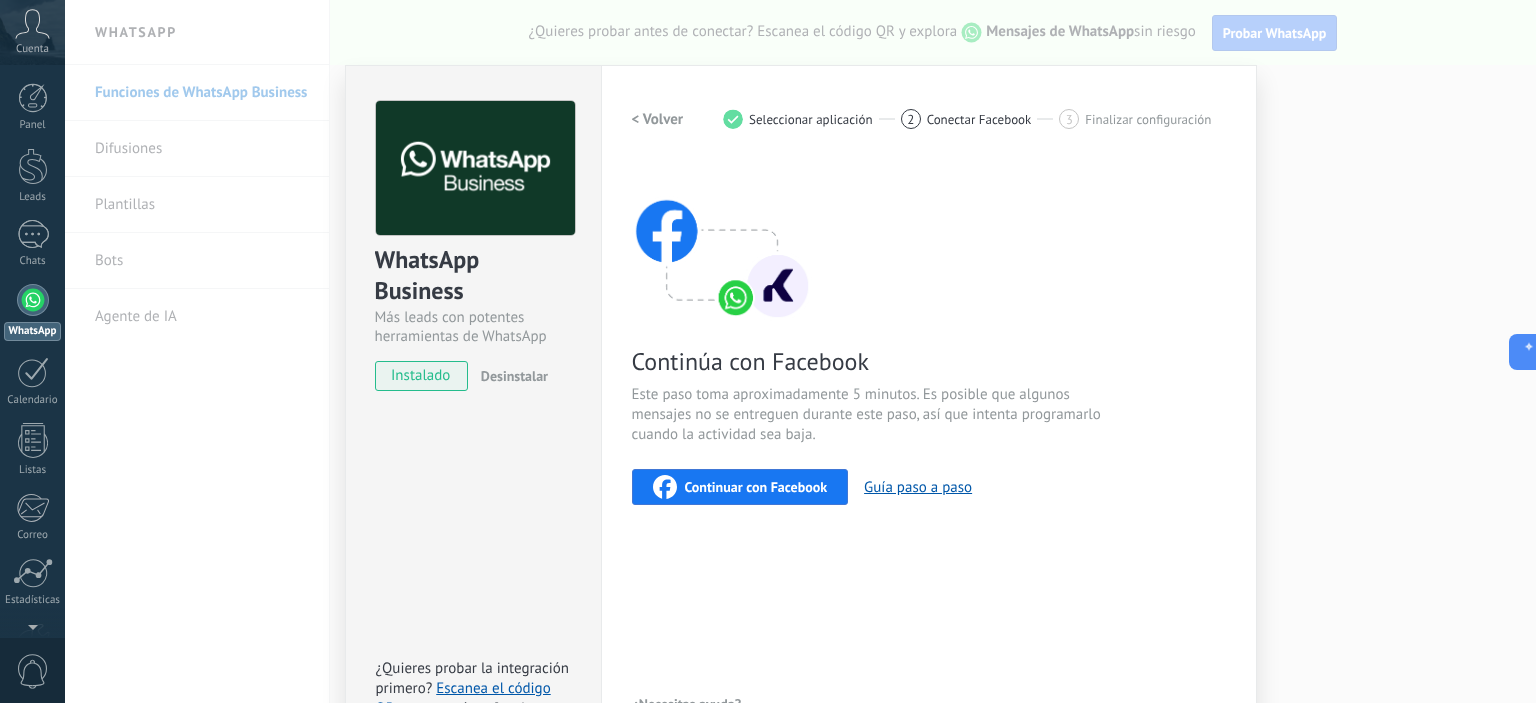 click on "Continuar con Facebook" at bounding box center (756, 487) 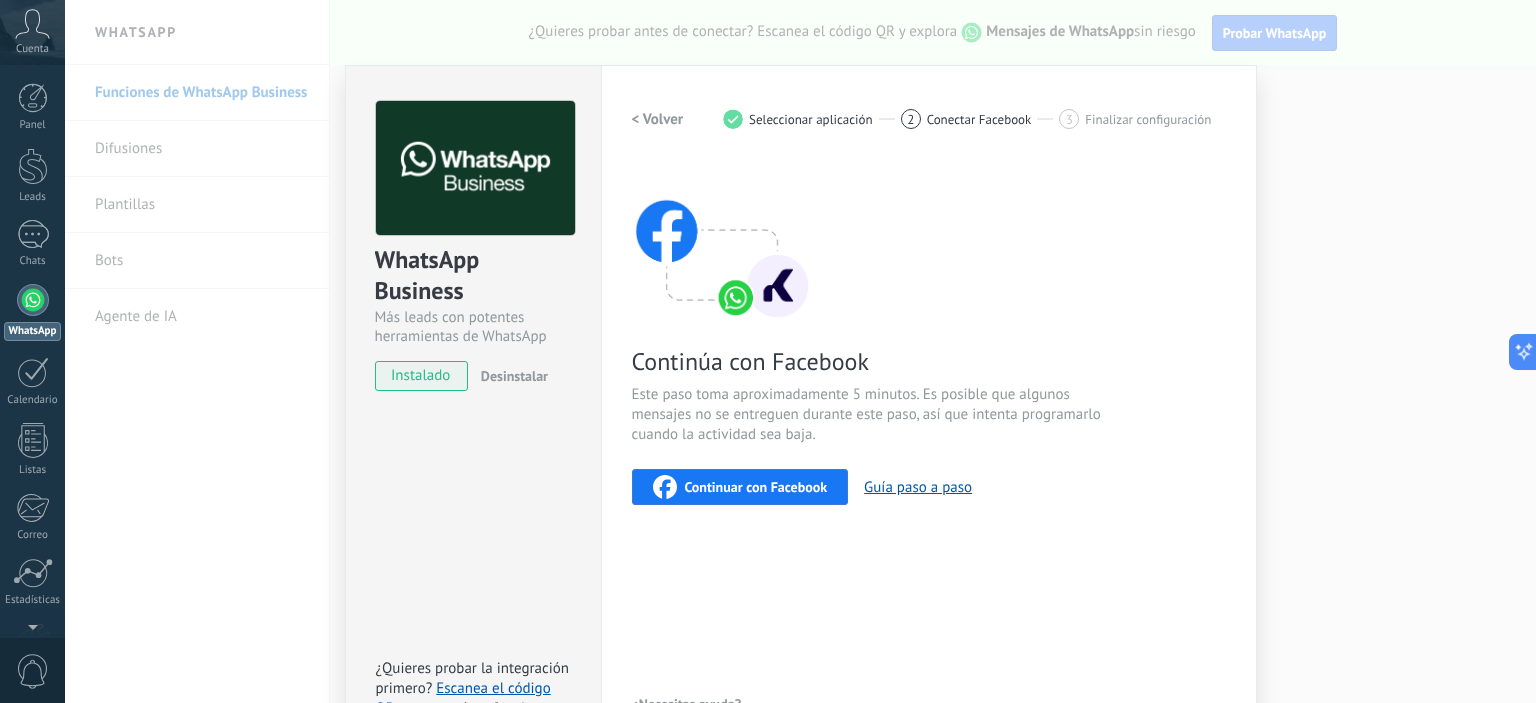 click on "Continuar con Facebook" at bounding box center [756, 487] 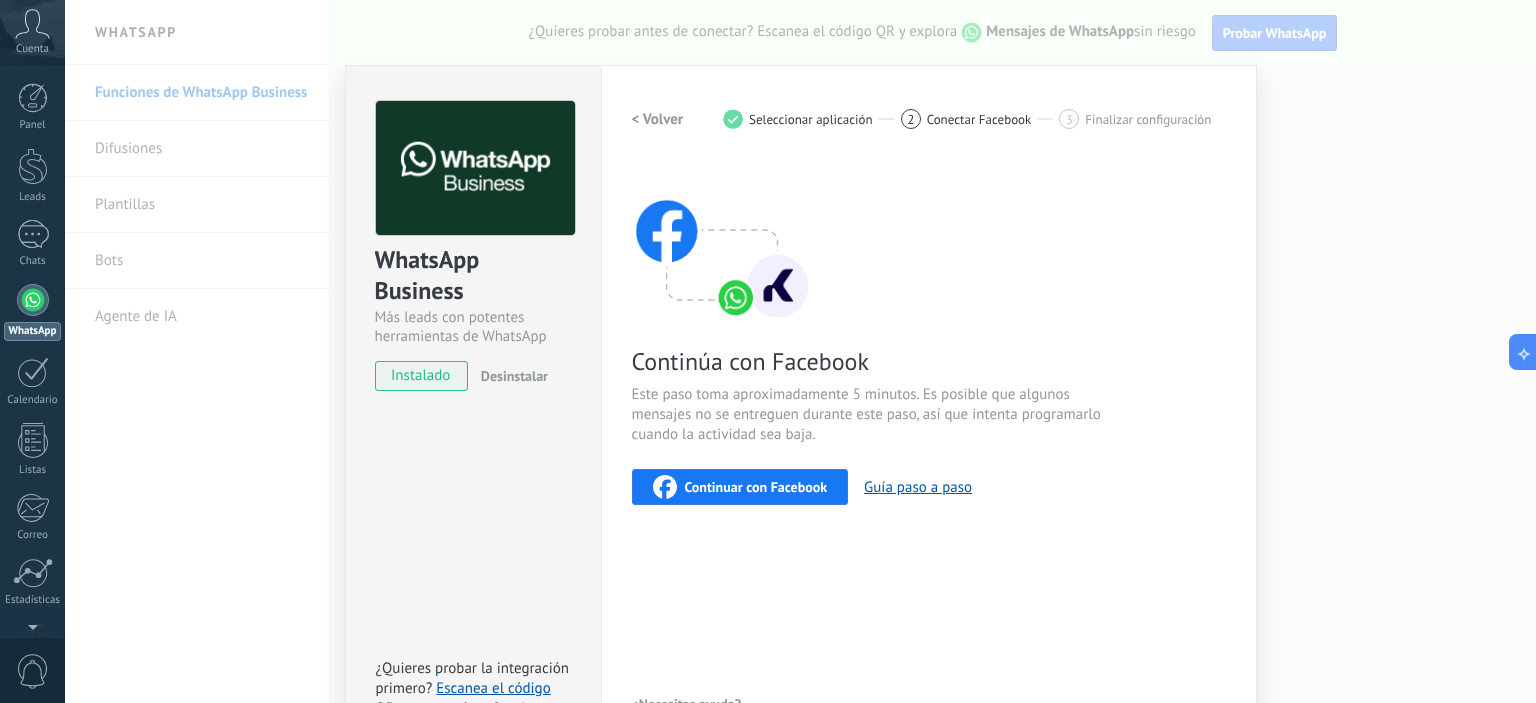 click on "Continuar con Facebook" at bounding box center (756, 487) 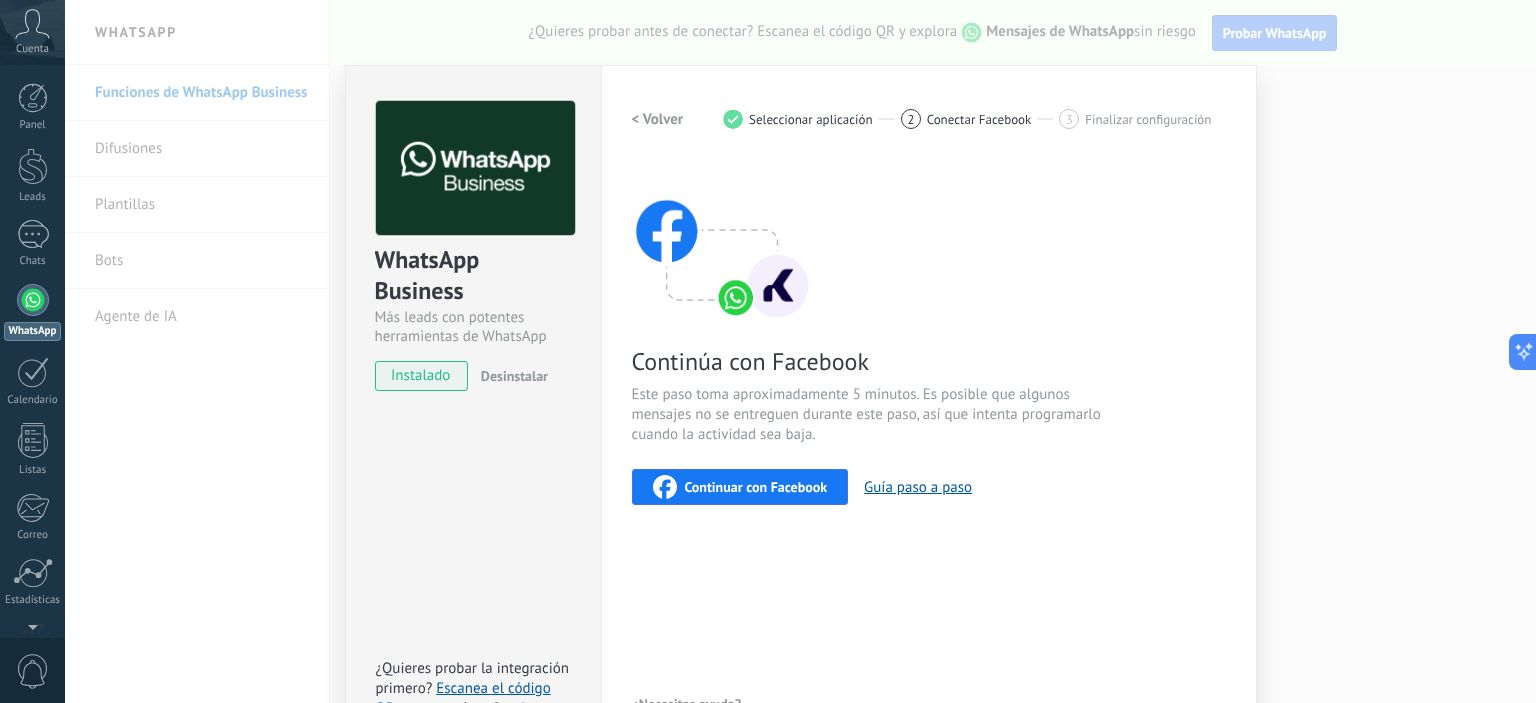 click on "Continuar con Facebook" at bounding box center (740, 487) 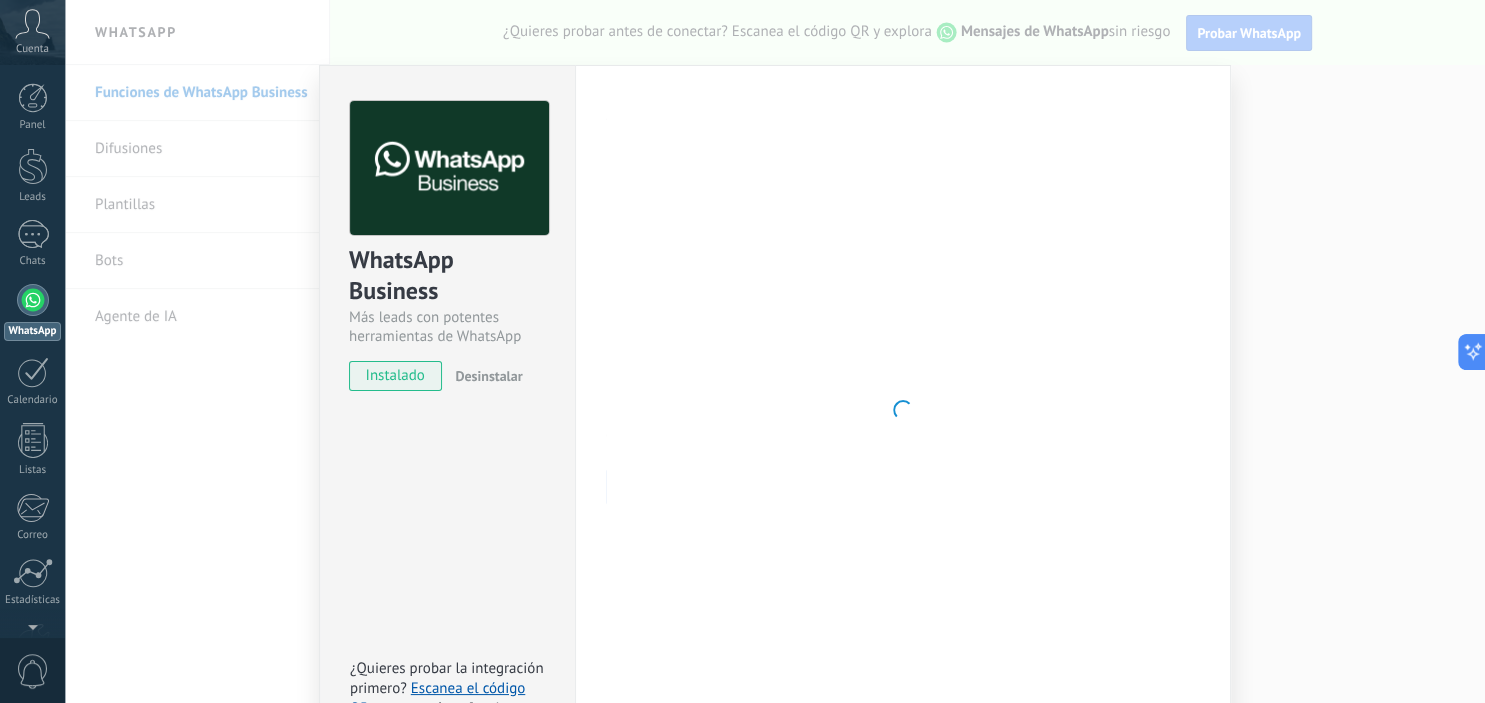 click on "WhatsApp Business Más leads con potentes herramientas de WhatsApp instalado Desinstalar ¿Quieres probar la integración primero?   Escanea el código QR   para ver cómo funciona. Configuraciones Autorizaciones This tab logs the users who have granted integration access to this account. If you want to to remove a user's ability to send requests to the account on behalf of this integration, you can revoke access. If access is revoked from all users, the integration will stop working. This app is installed, but no one has given it access yet. WhatsApp Cloud API más _:  Guardar < Volver 1 Seleccionar aplicación 2 Conectar Facebook  3 Finalizar configuración Continúa con Facebook Este paso toma aproximadamente 5 minutos. Es posible que algunos mensajes no se entreguen durante este paso, así que intenta programarlo cuando la actividad sea baja. Continuar con Facebook Guía paso a paso ¿Necesitas ayuda?" at bounding box center [775, 351] 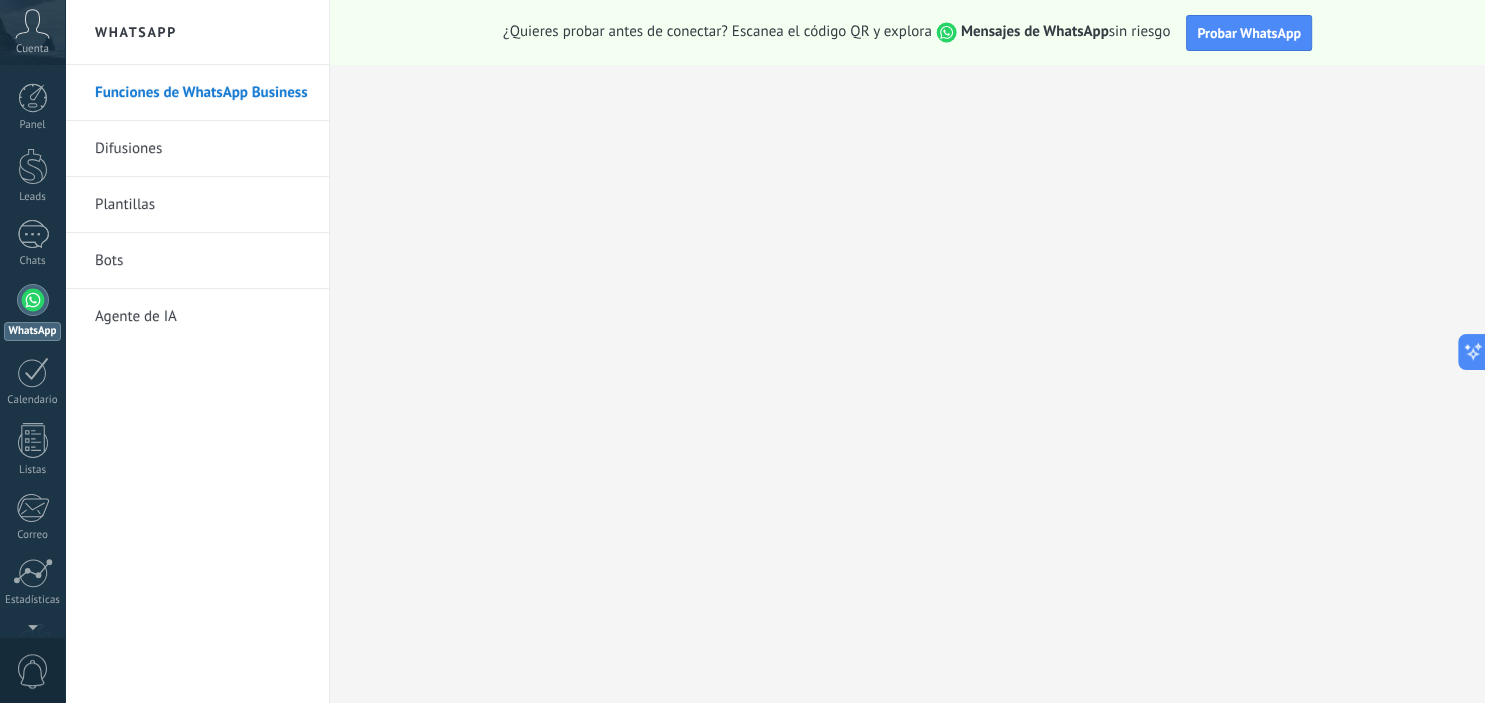 click on "WhatsApp" at bounding box center (32, 312) 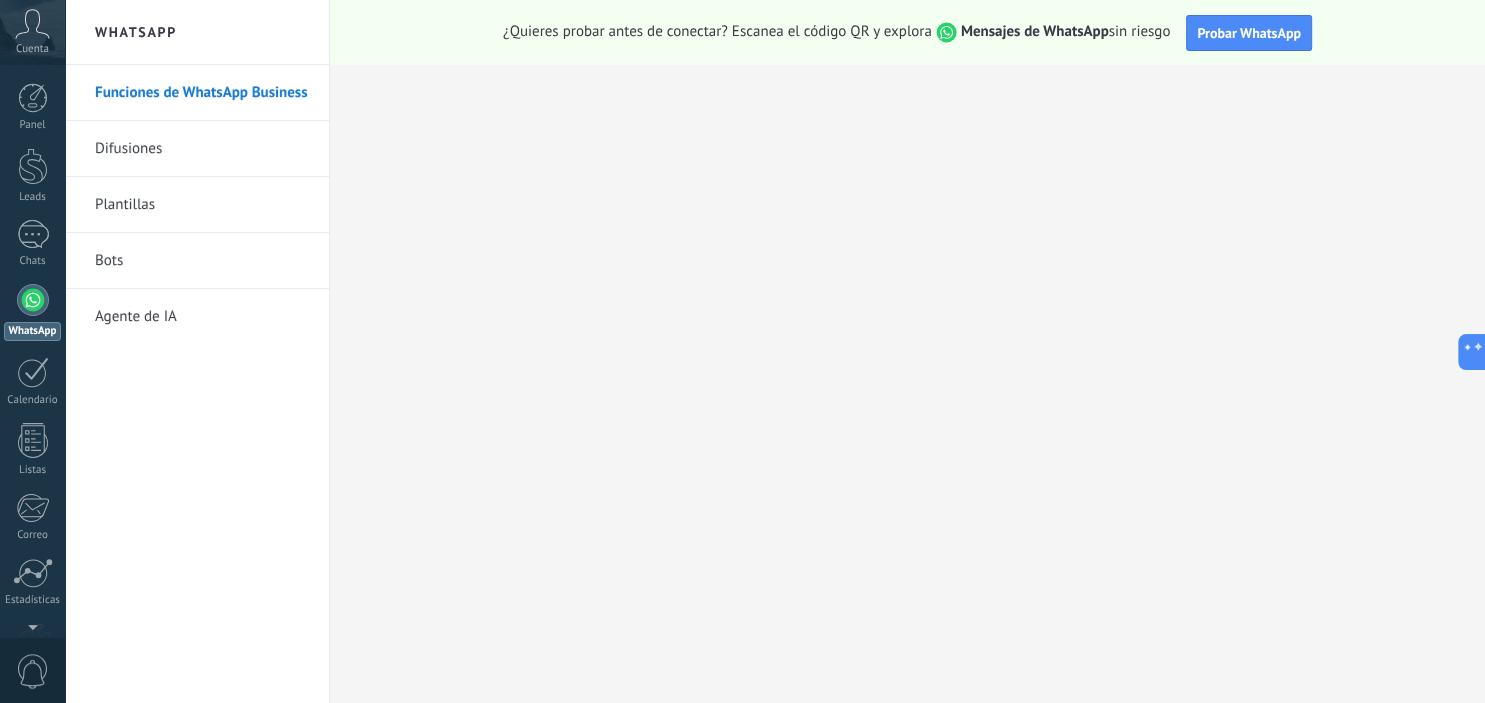 click at bounding box center [33, 300] 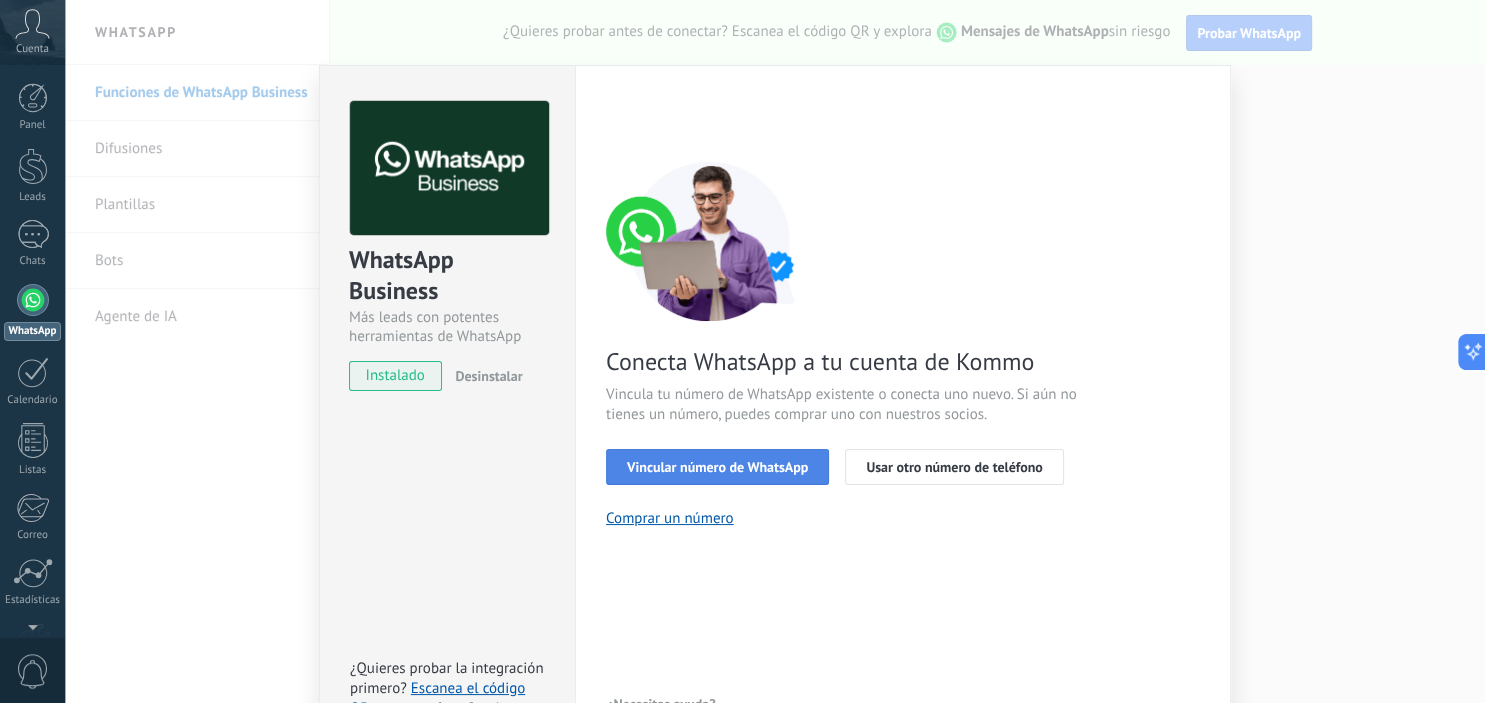 click on "Vincular número de WhatsApp" at bounding box center [717, 467] 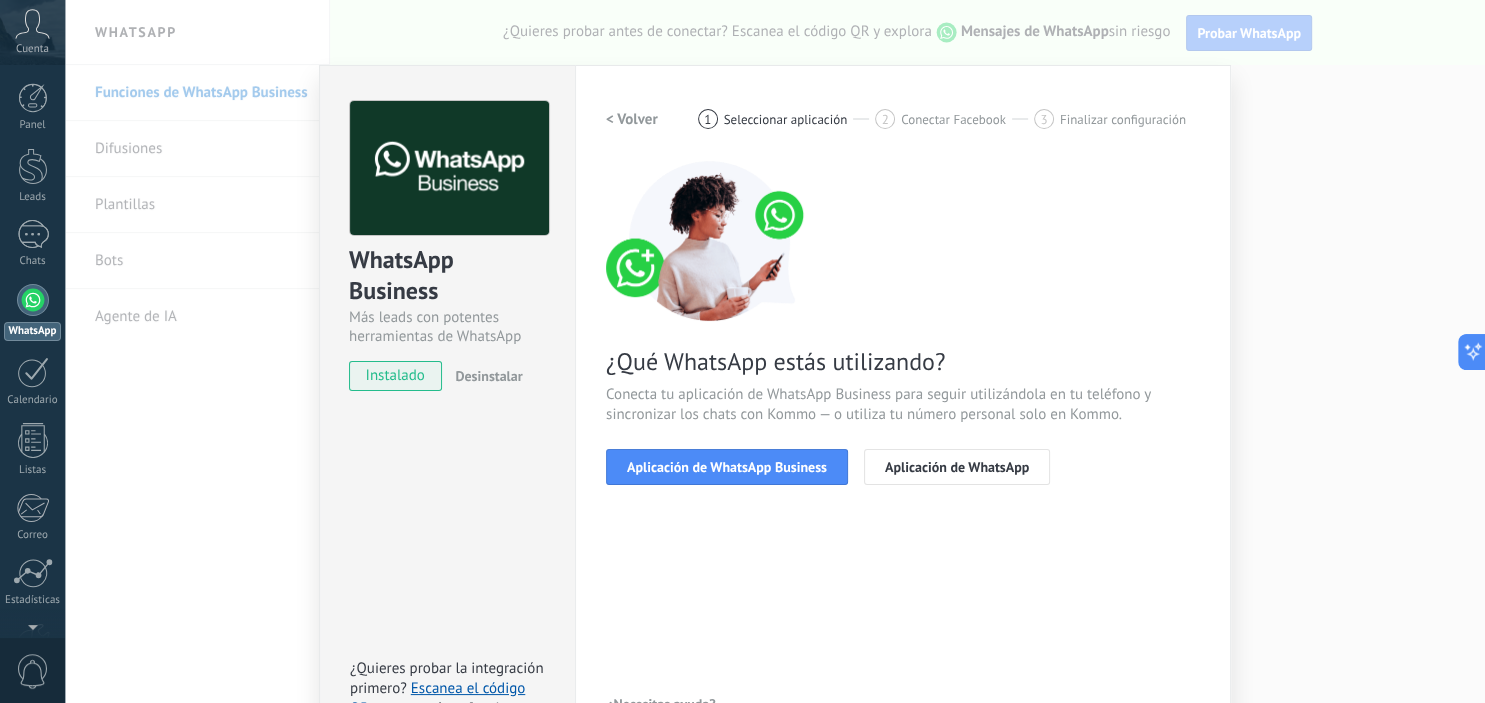 click on "Aplicación de WhatsApp Business" at bounding box center (727, 467) 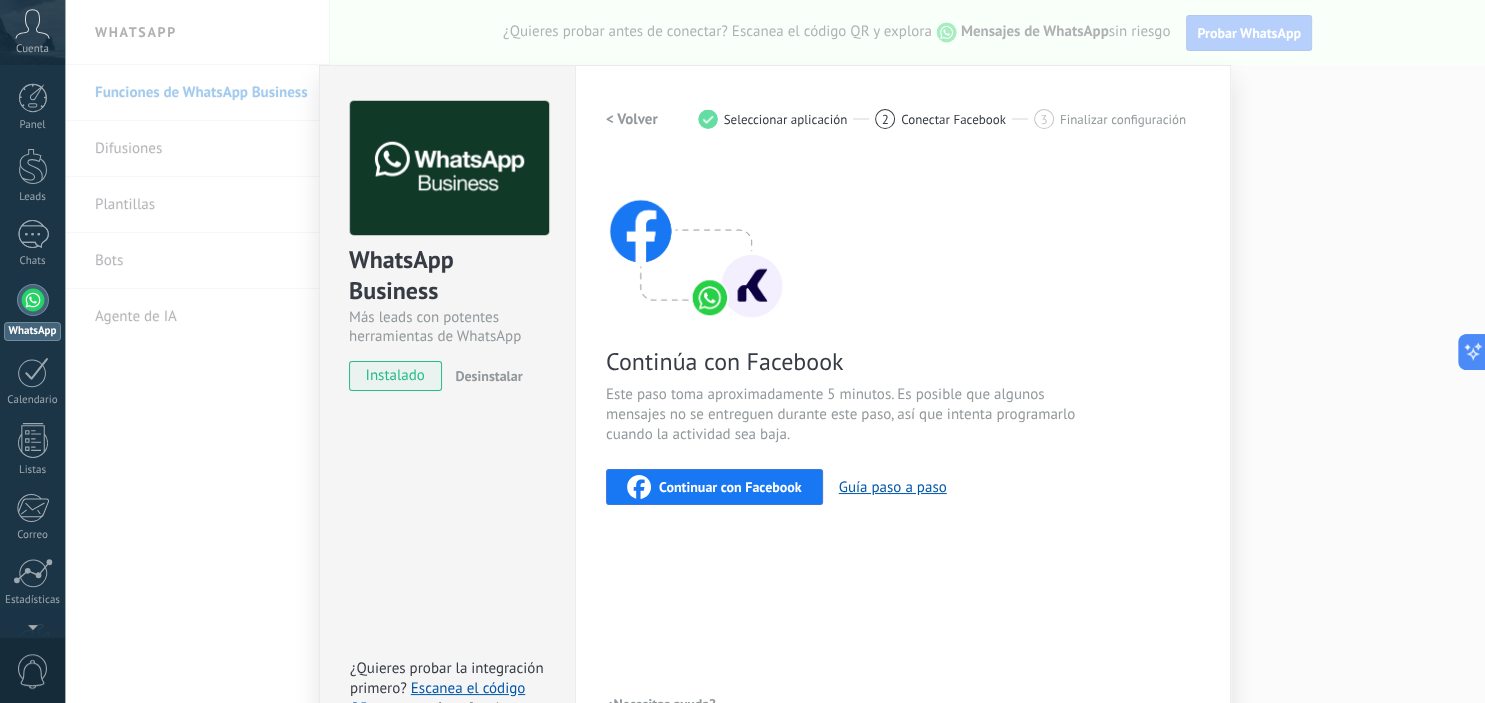 click on "Continuar con Facebook" at bounding box center (730, 487) 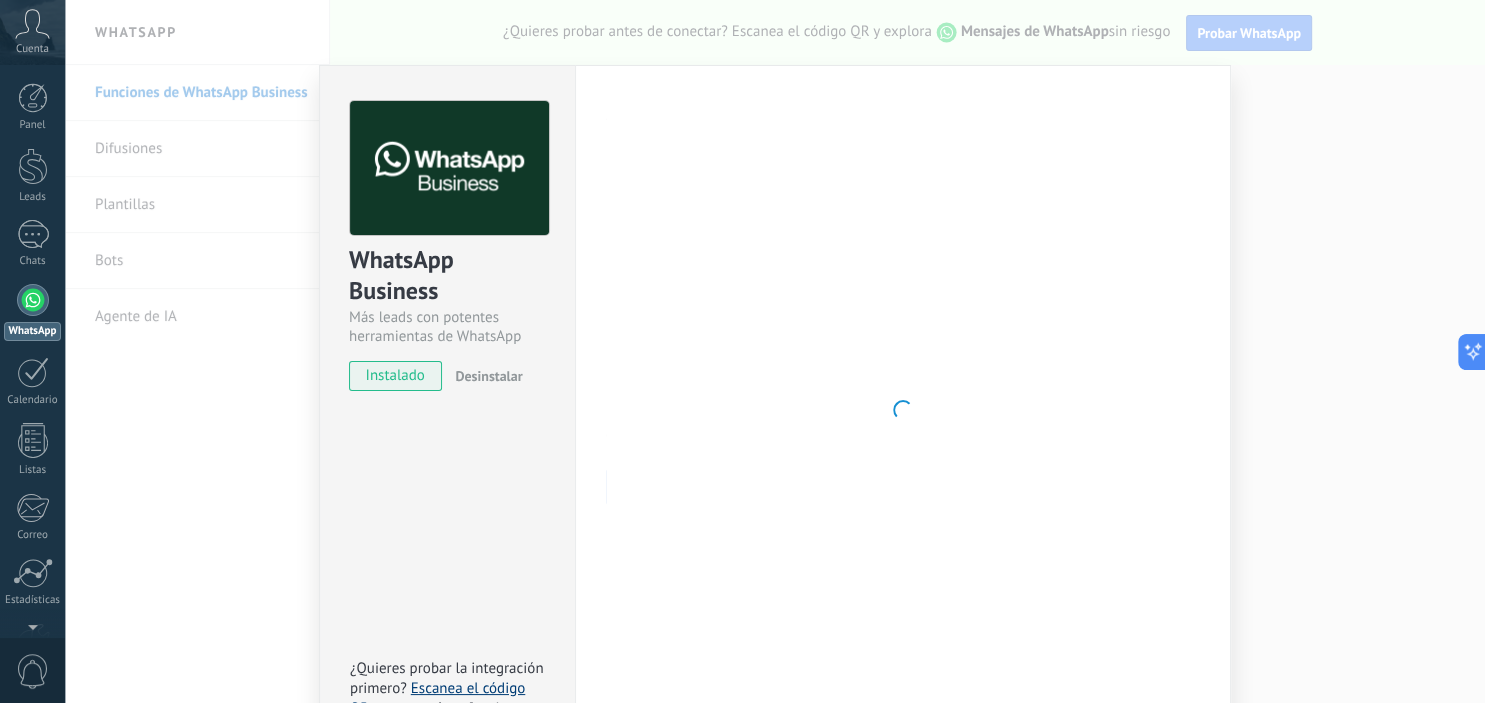 click on "Escanea el código QR" at bounding box center (437, 698) 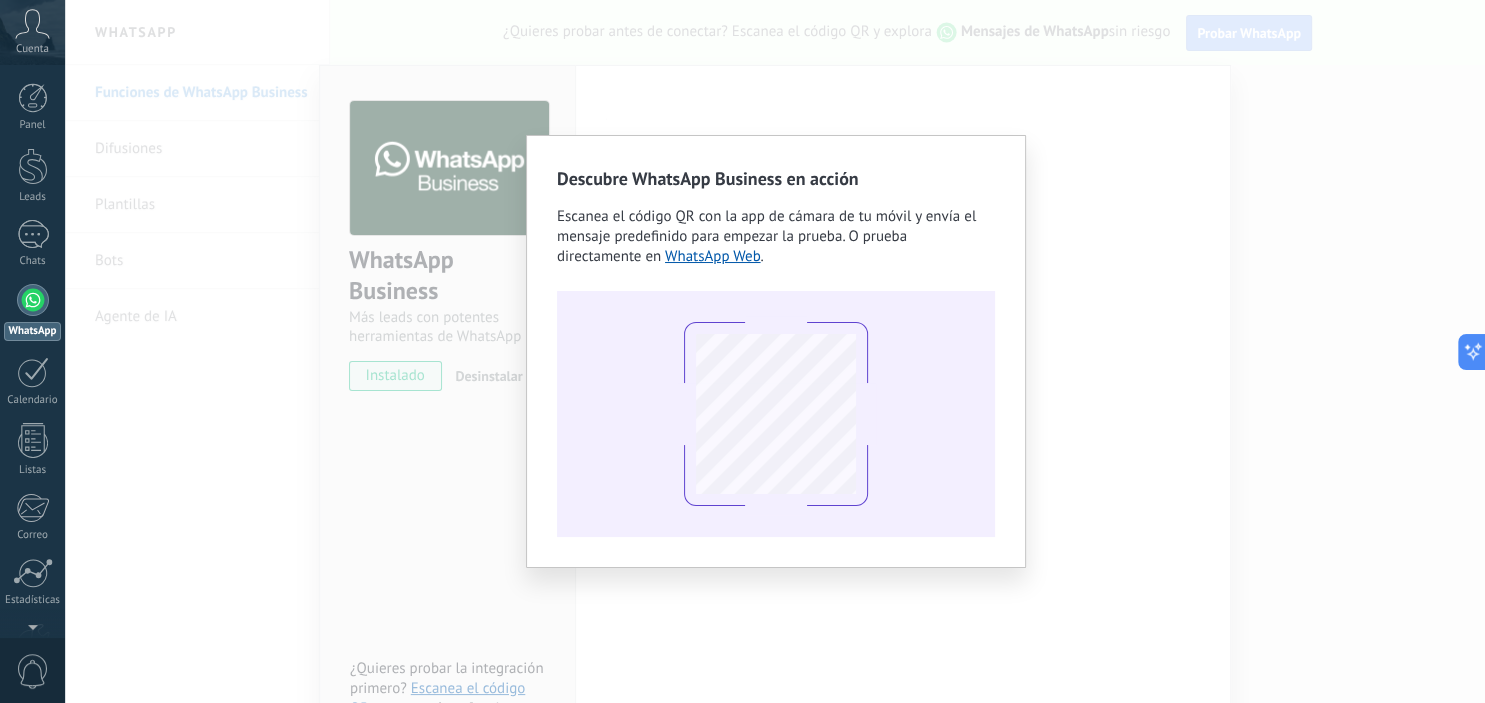 click on "Descubre WhatsApp Business en acción Escanea el código QR con la app de cámara de tu móvil y envía el mensaje predefinido para empezar la prueba. O prueba directamente en   WhatsApp Web ." at bounding box center (775, 351) 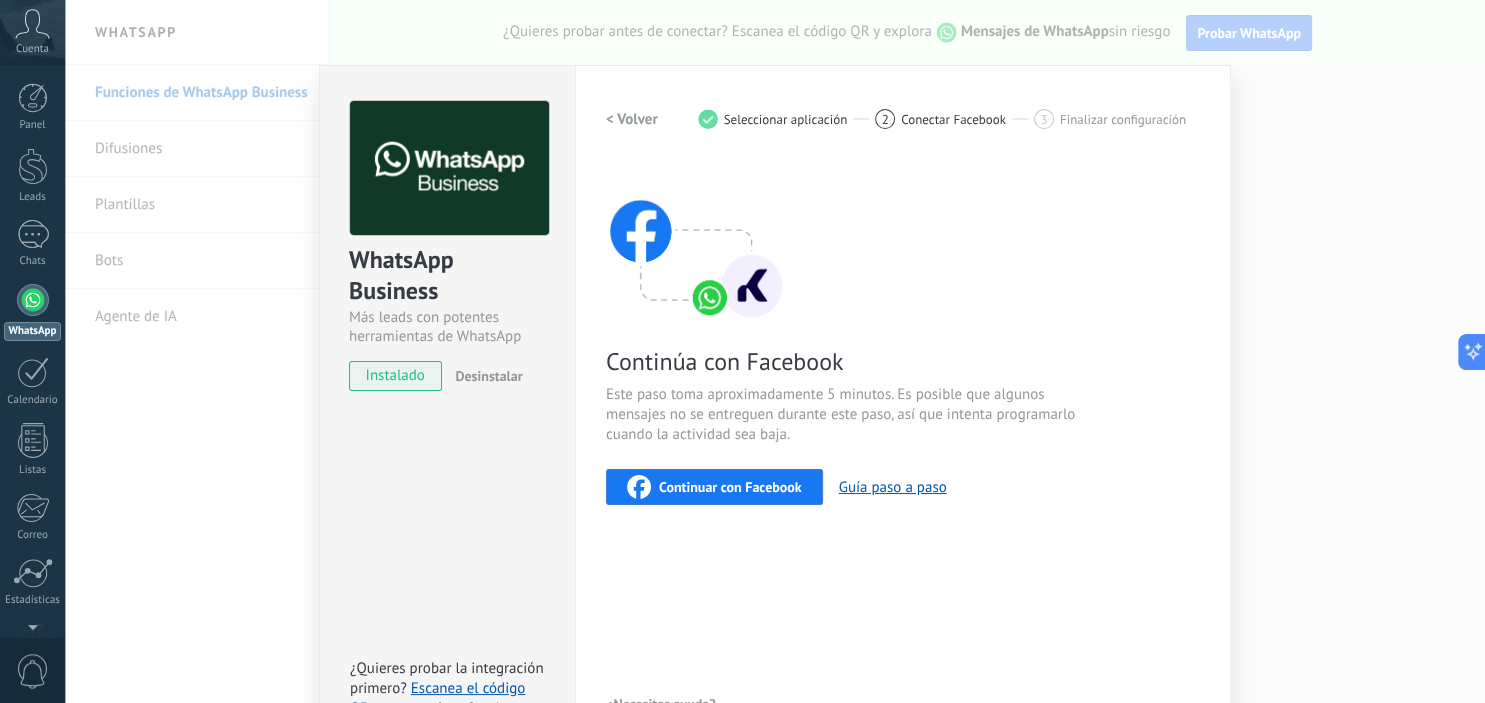 click on "WhatsApp Business Más leads con potentes herramientas de WhatsApp instalado Desinstalar ¿Quieres probar la integración primero?   Escanea el código QR   para ver cómo funciona. Configuraciones Autorizaciones This tab logs the users who have granted integration access to this account. If you want to to remove a user's ability to send requests to the account on behalf of this integration, you can revoke access. If access is revoked from all users, the integration will stop working. This app is installed, but no one has given it access yet. WhatsApp Cloud API más _:  Guardar < Volver 1 Seleccionar aplicación 2 Conectar Facebook  3 Finalizar configuración Continúa con Facebook Este paso toma aproximadamente 5 minutos. Es posible que algunos mensajes no se entreguen durante este paso, así que intenta programarlo cuando la actividad sea baja. Continuar con Facebook Guía paso a paso ¿Necesitas ayuda?" at bounding box center [775, 351] 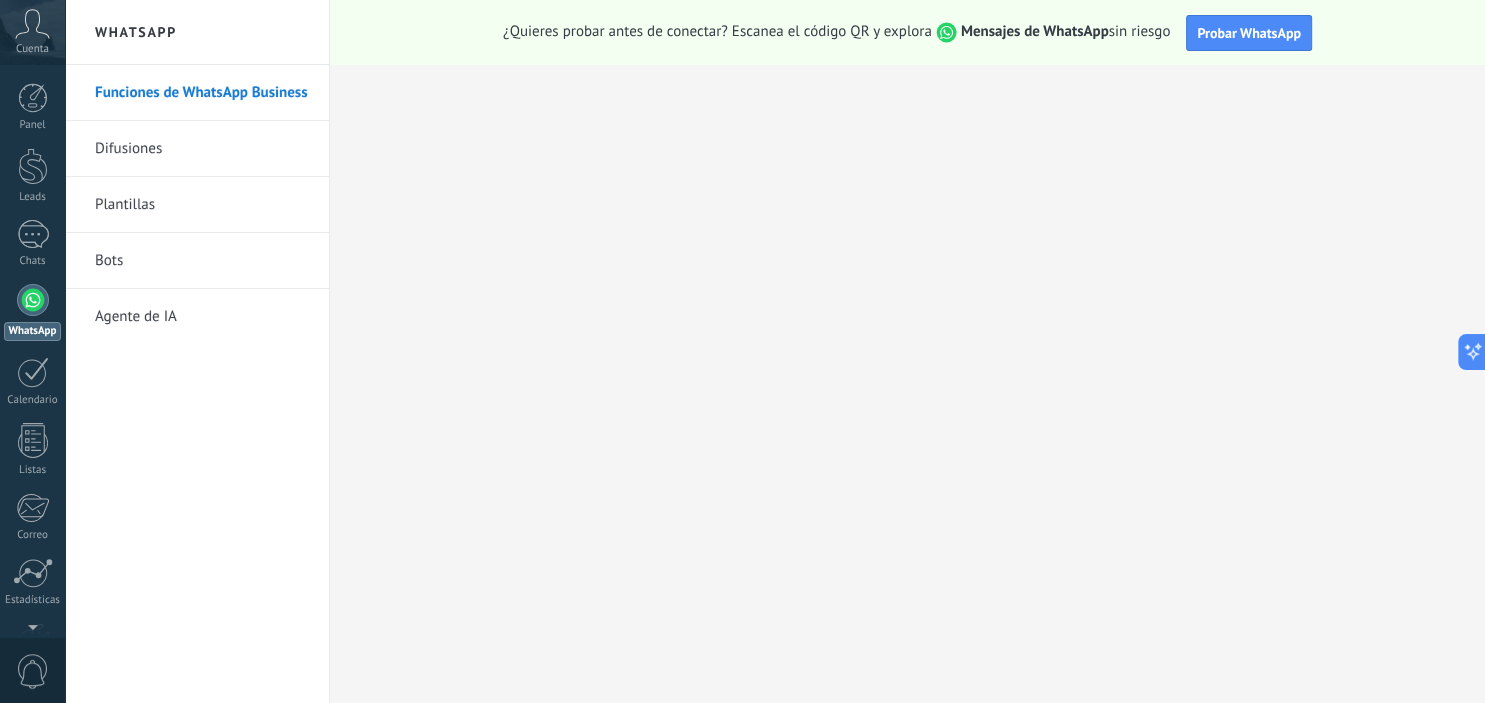 click on "WhatsApp" at bounding box center [197, 32] 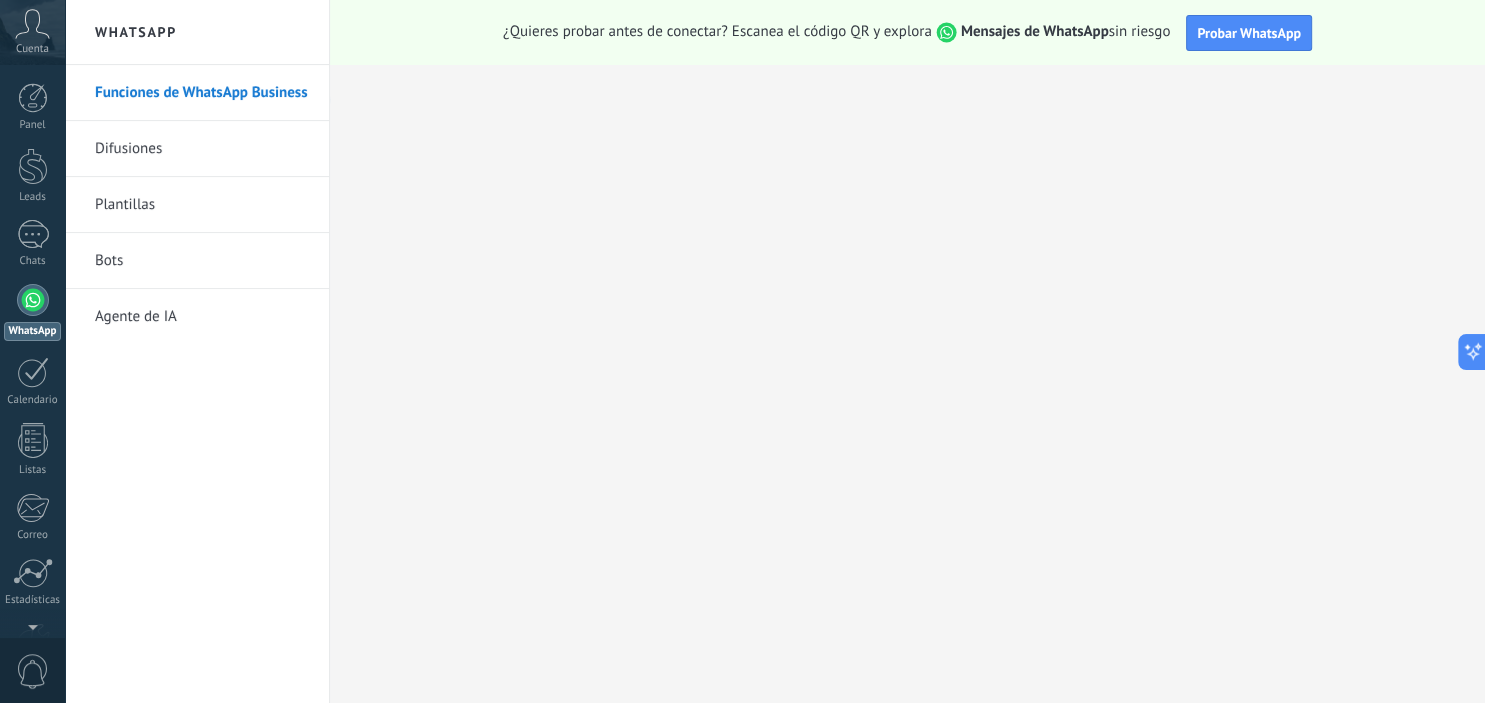 click on "Difusiones" at bounding box center (202, 149) 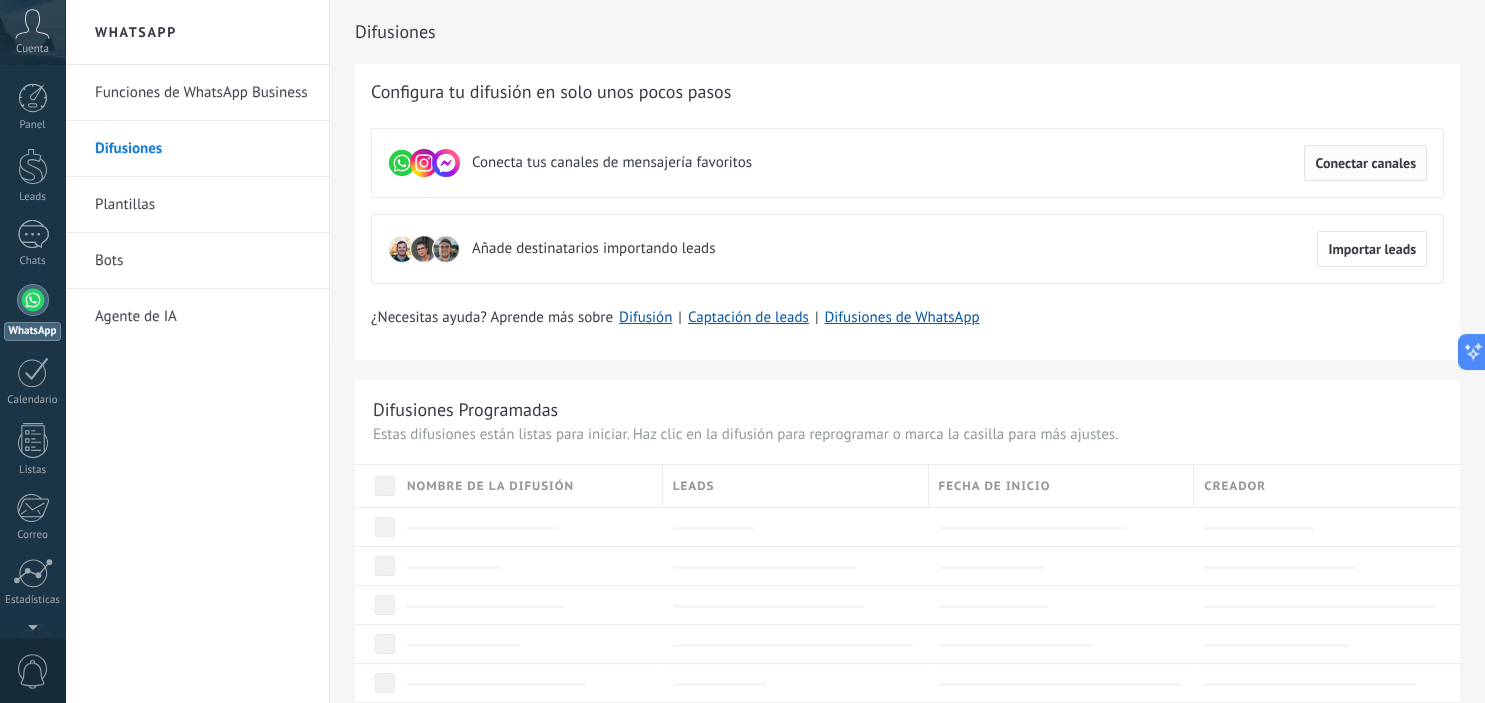 click on "Conectar canales" at bounding box center (1365, 163) 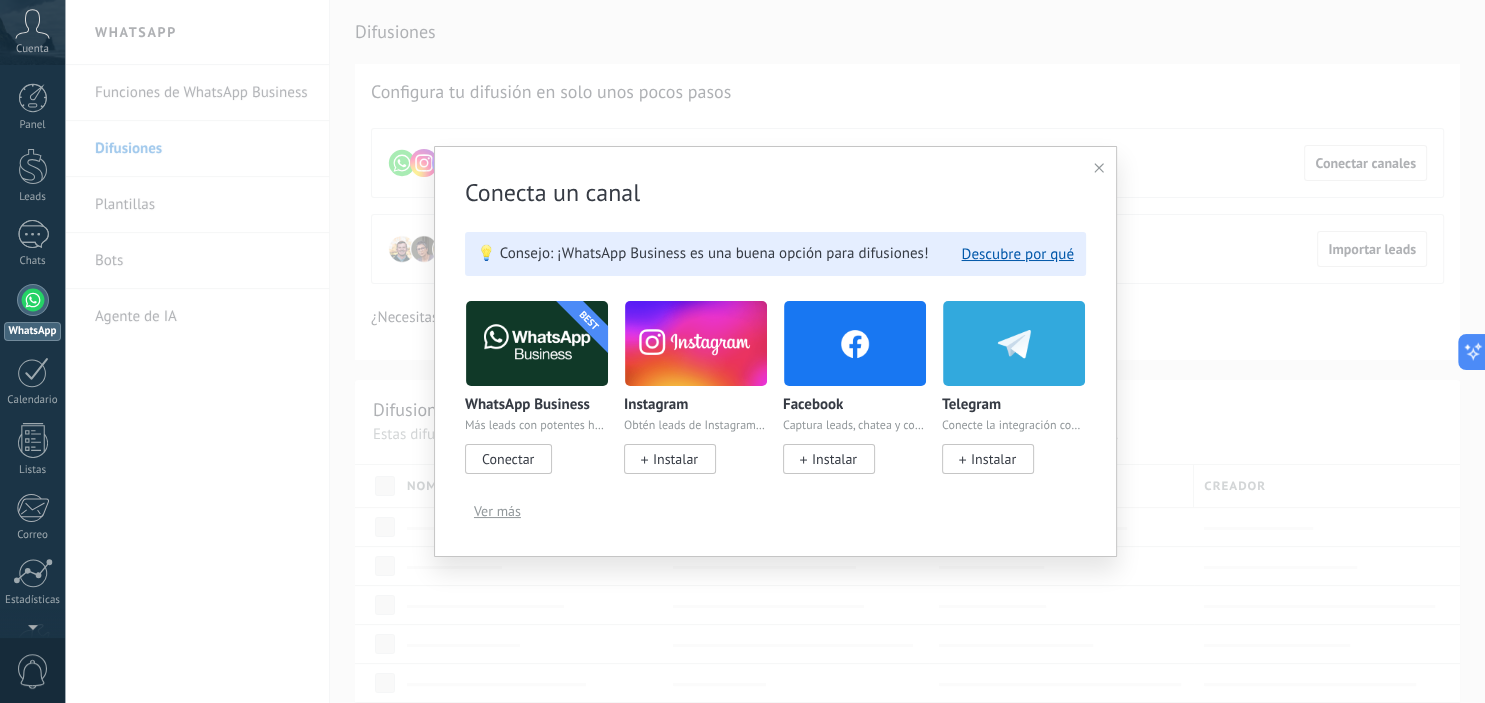click on "Conectar" at bounding box center (508, 459) 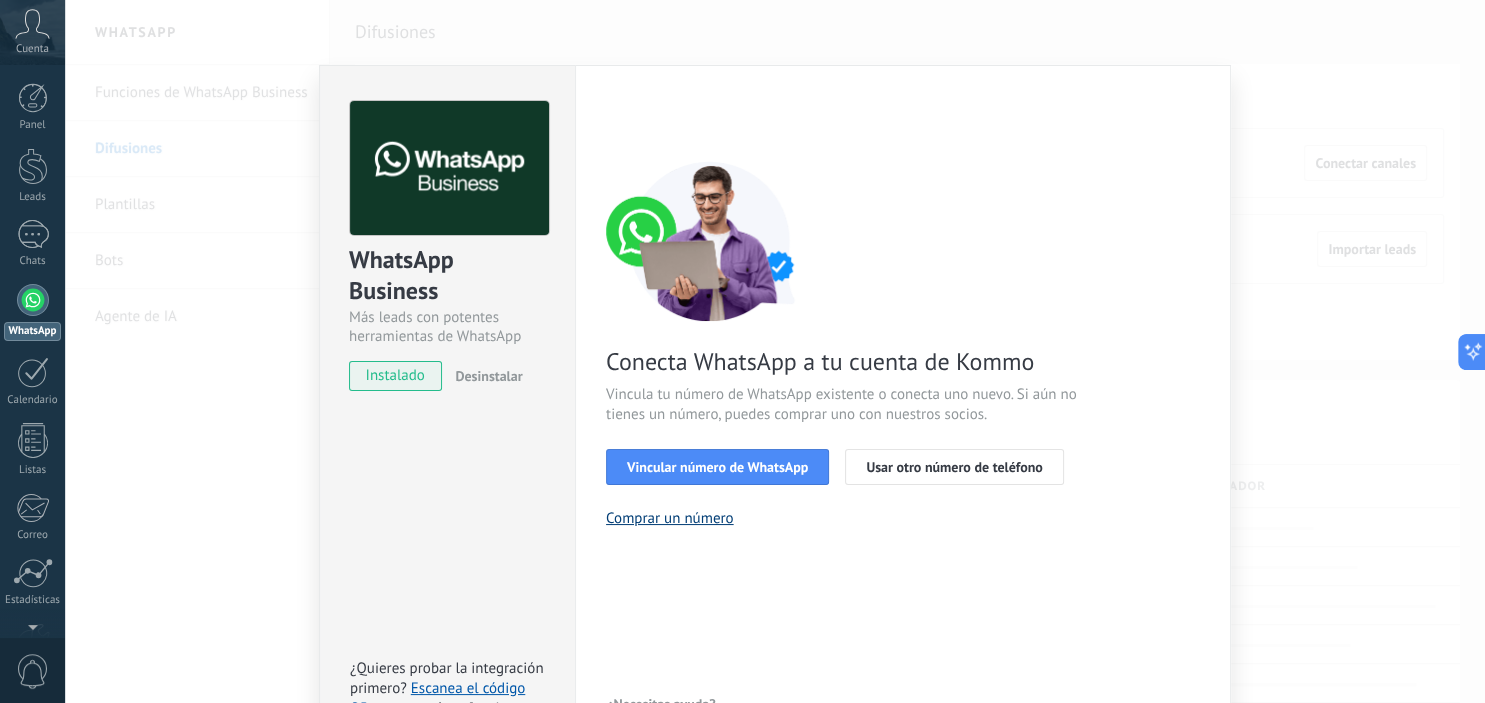 click on "Comprar un número" at bounding box center [670, 518] 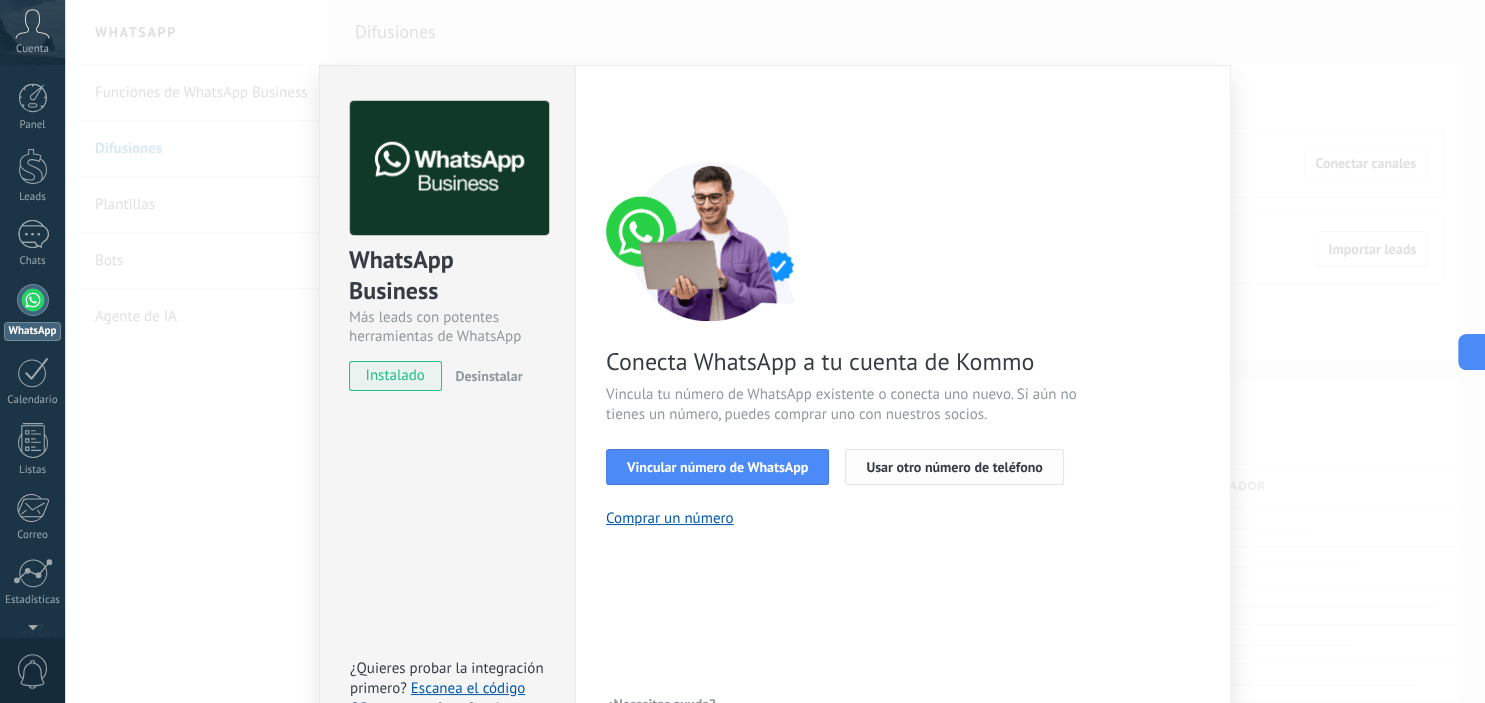 click on "Usar otro número de teléfono" at bounding box center [954, 467] 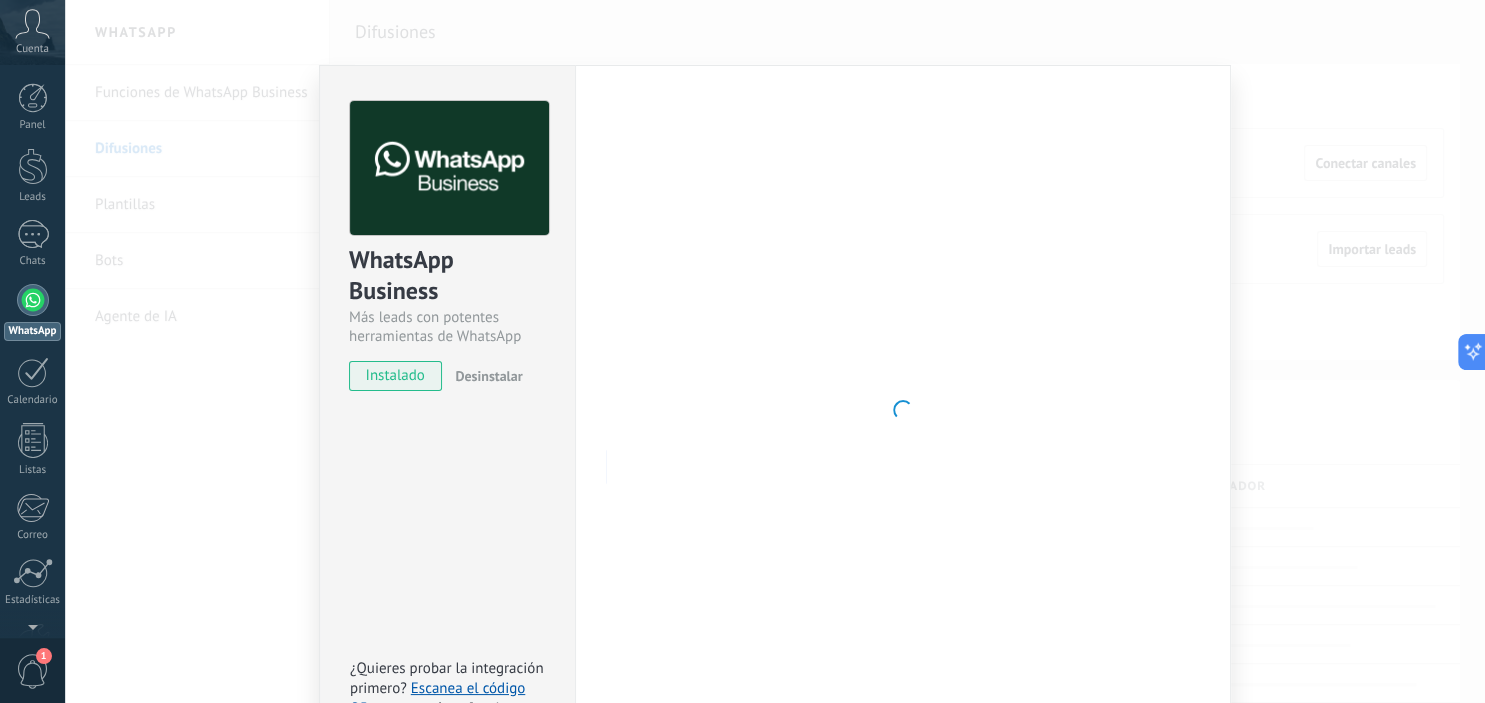 type 